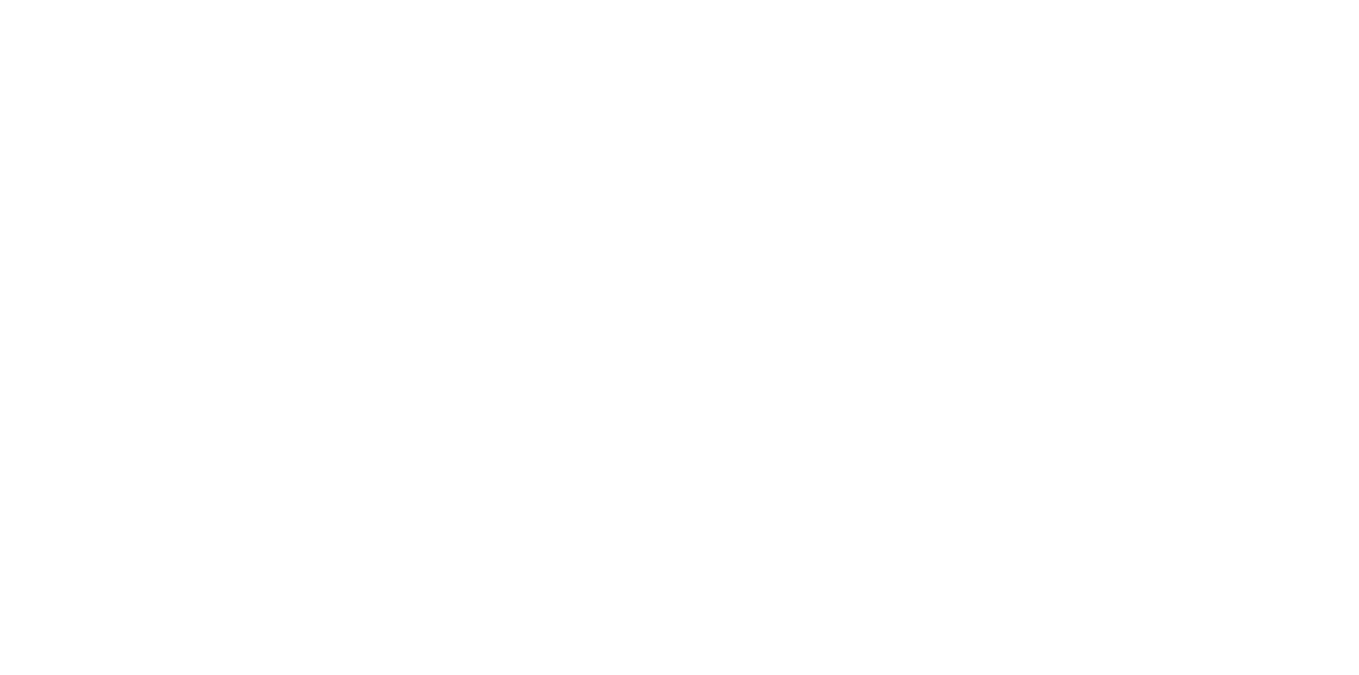 scroll, scrollTop: 0, scrollLeft: 0, axis: both 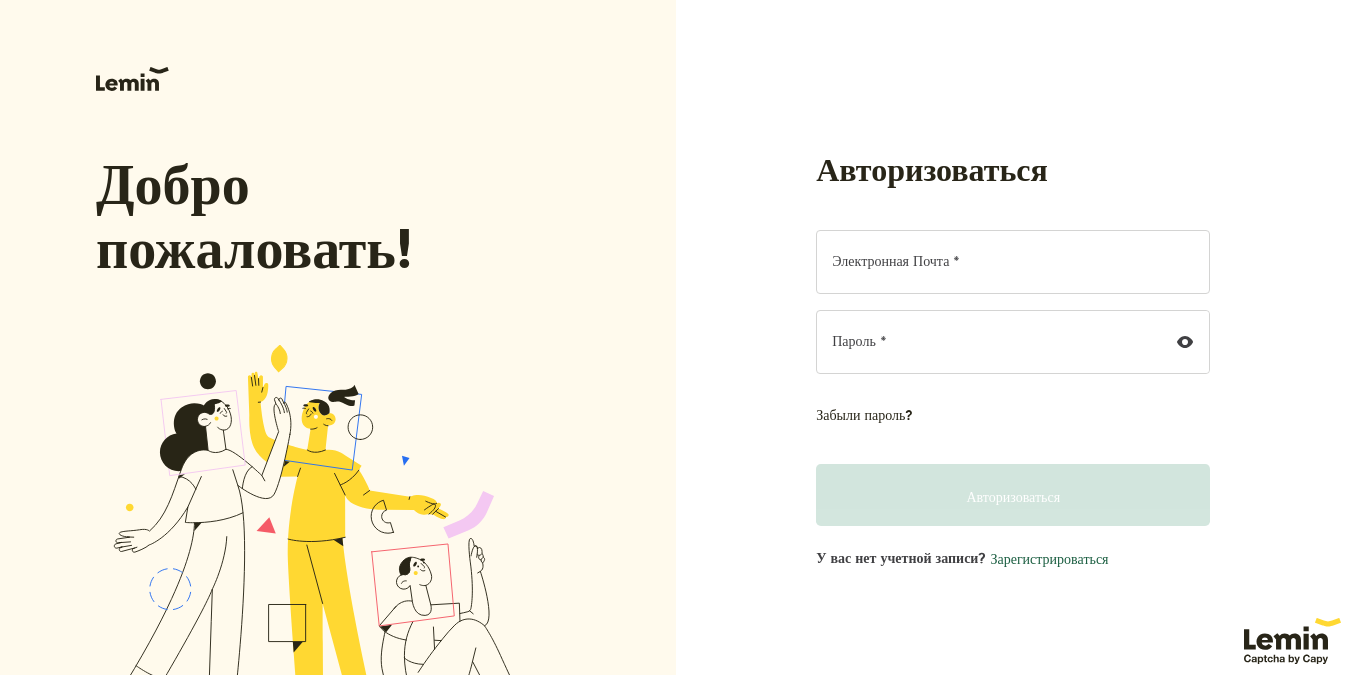 click on "Зарегистрироваться" at bounding box center [1049, 560] 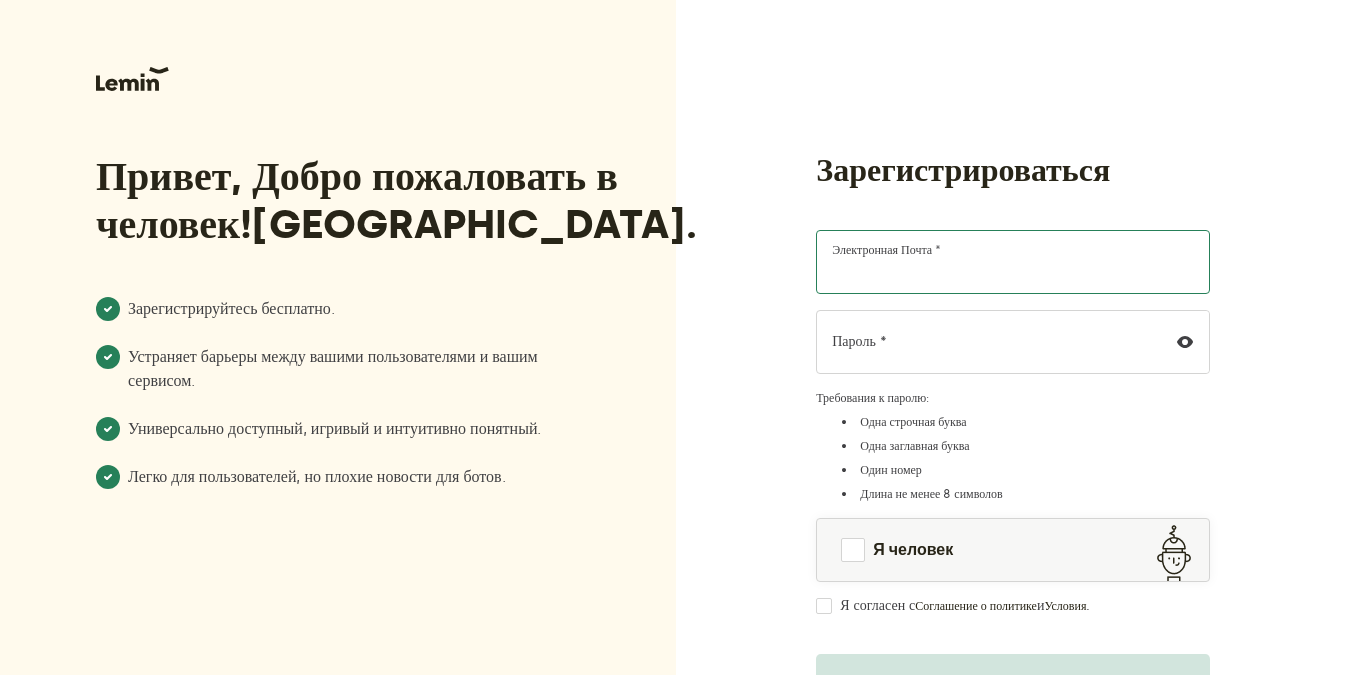 click on "Электронная почта *" at bounding box center [1013, 262] 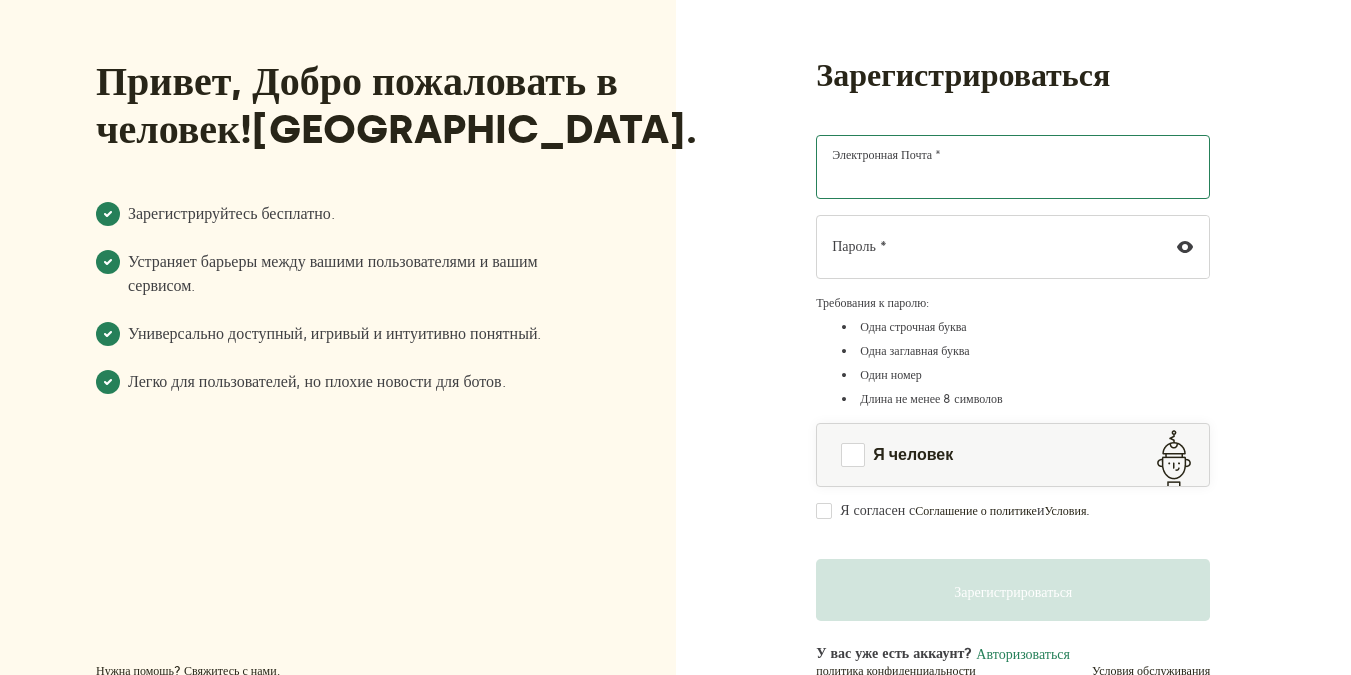 scroll, scrollTop: 133, scrollLeft: 0, axis: vertical 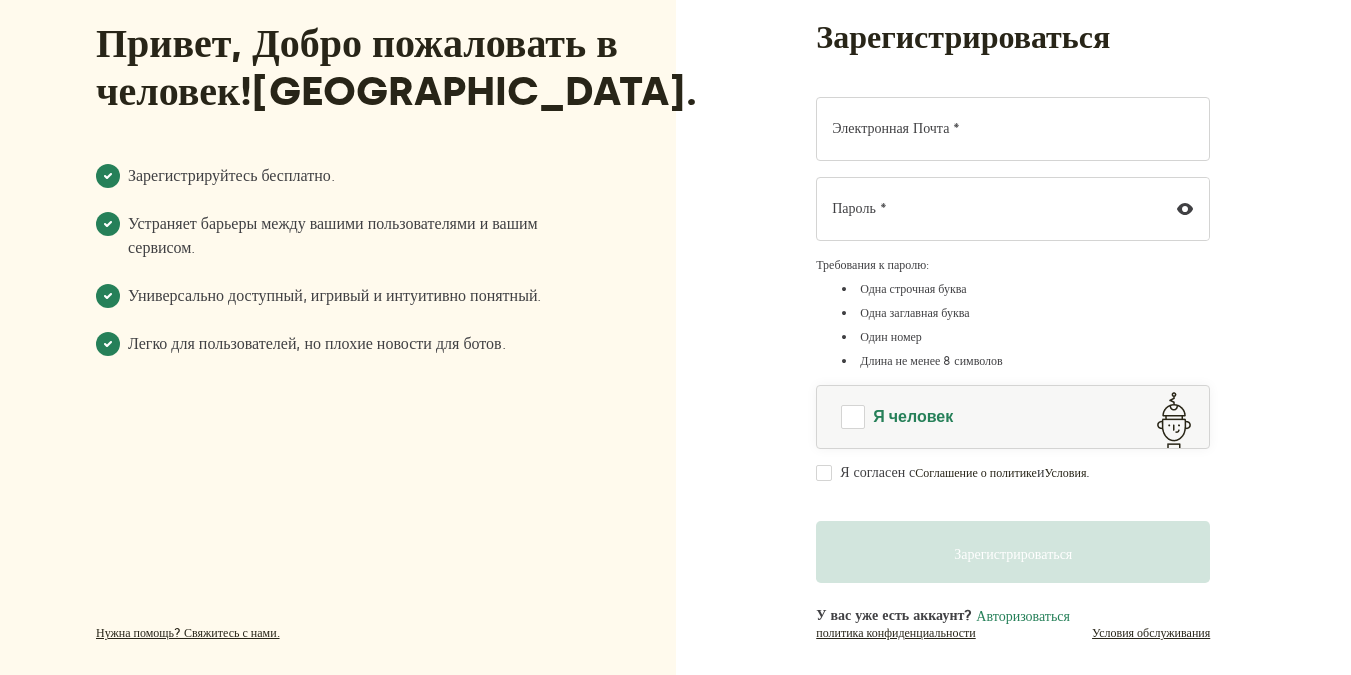 click on "Я человек" at bounding box center (913, 416) 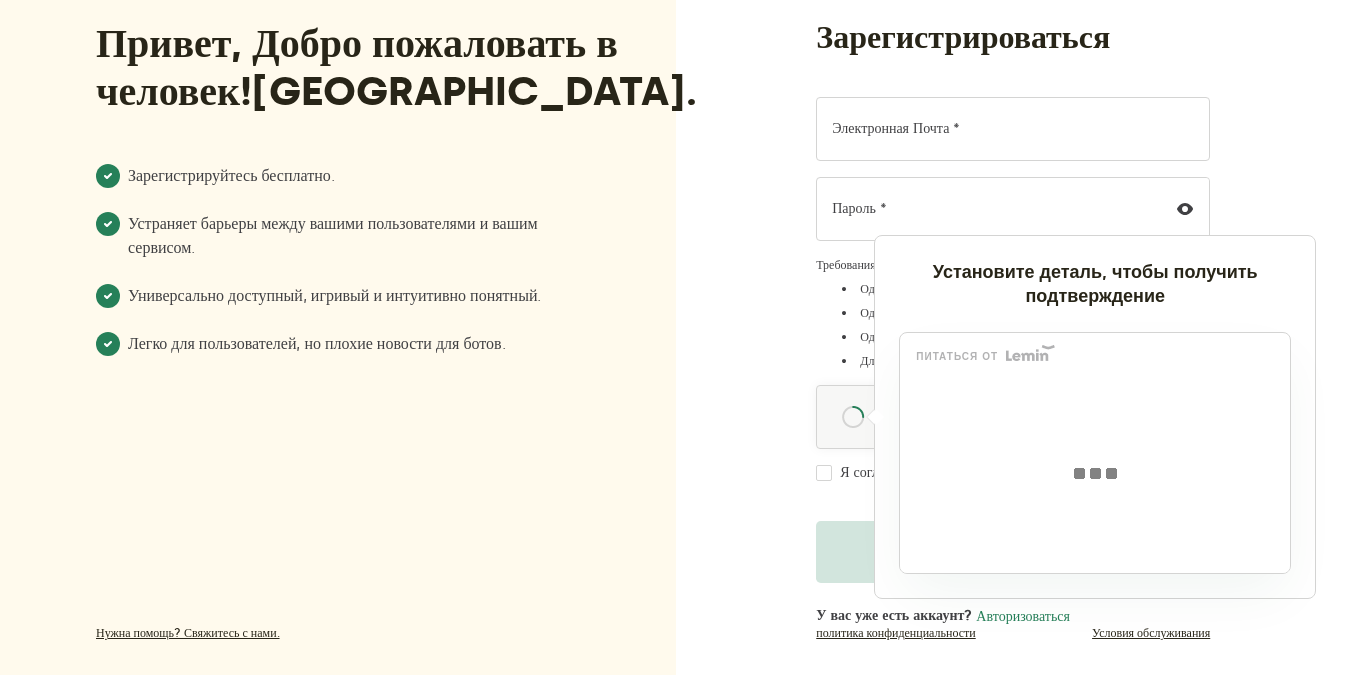 click at bounding box center [675, 337] 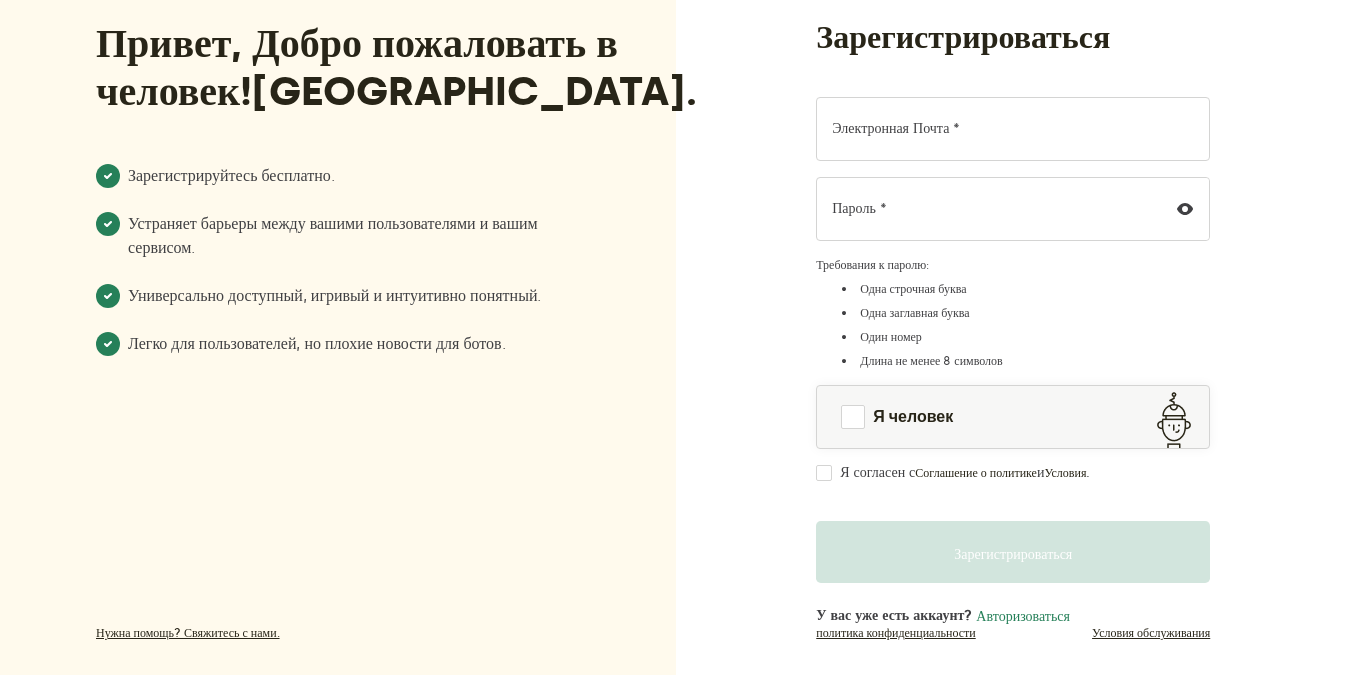click on "Я согласен с" at bounding box center [877, 472] 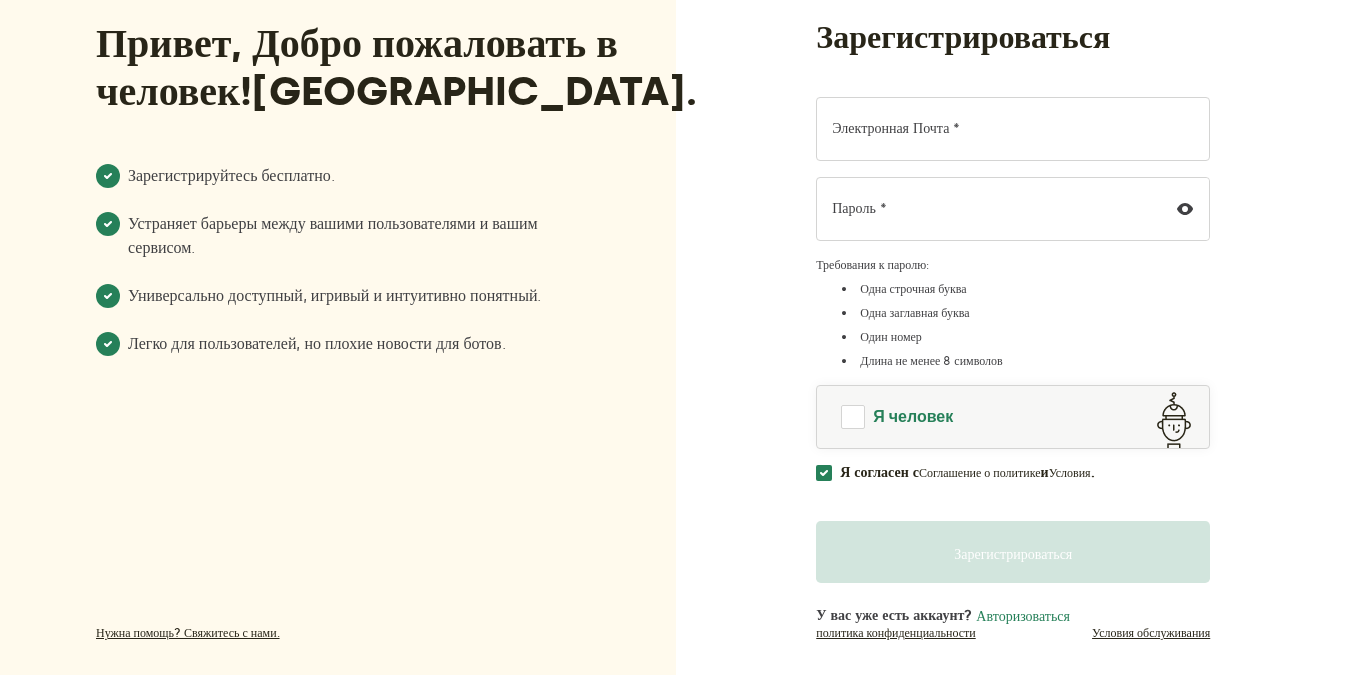 click at bounding box center (853, 417) 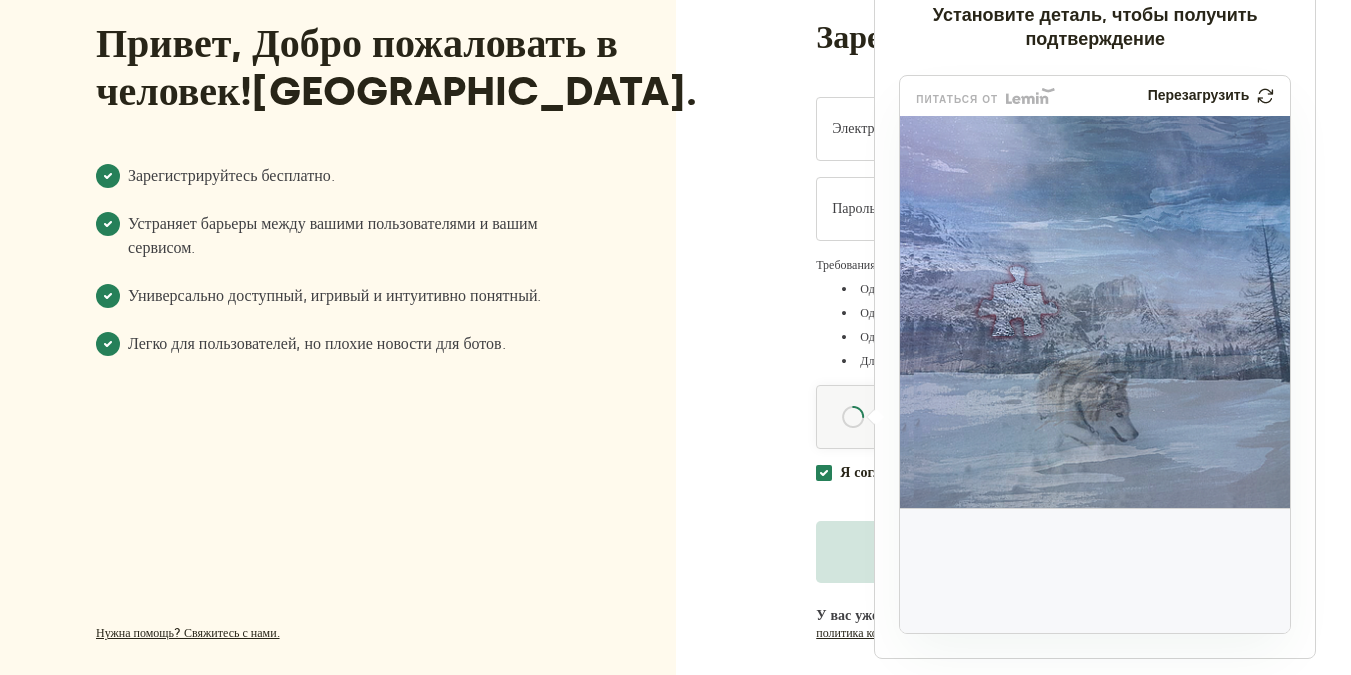 drag, startPoint x: 965, startPoint y: 572, endPoint x: 1016, endPoint y: 306, distance: 270.84497 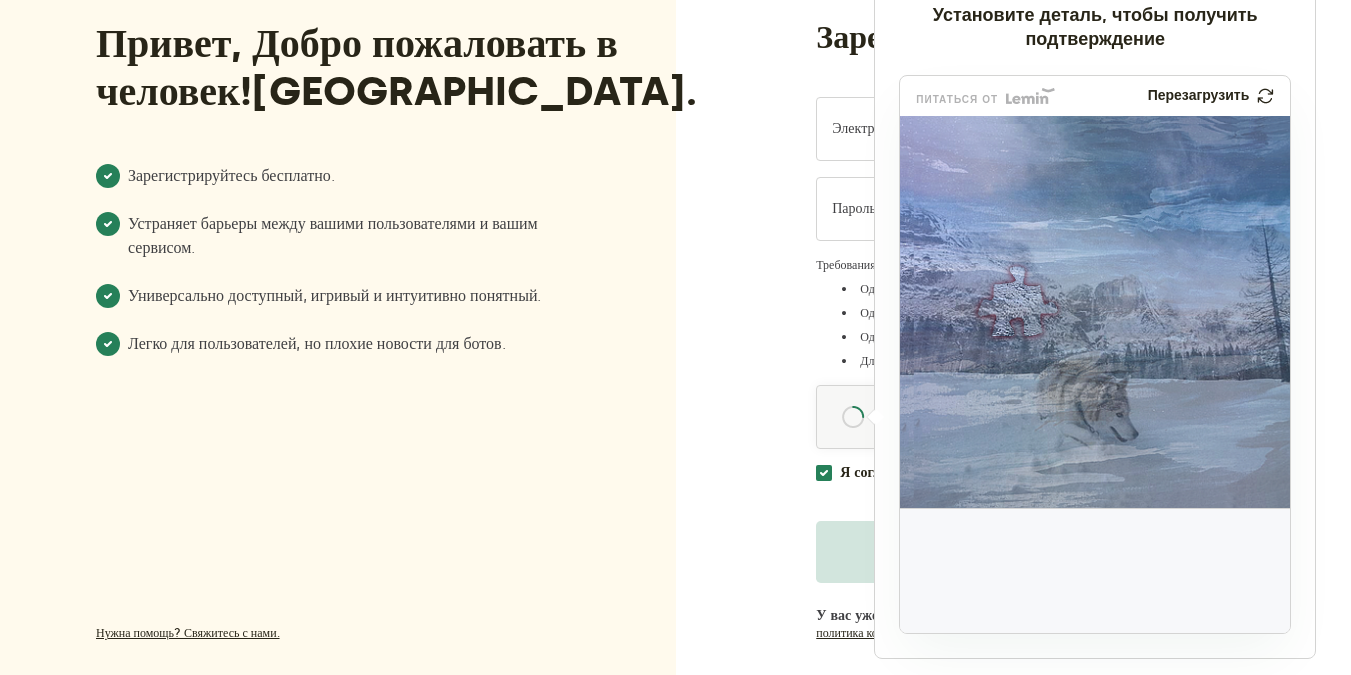 click at bounding box center (885, 434) 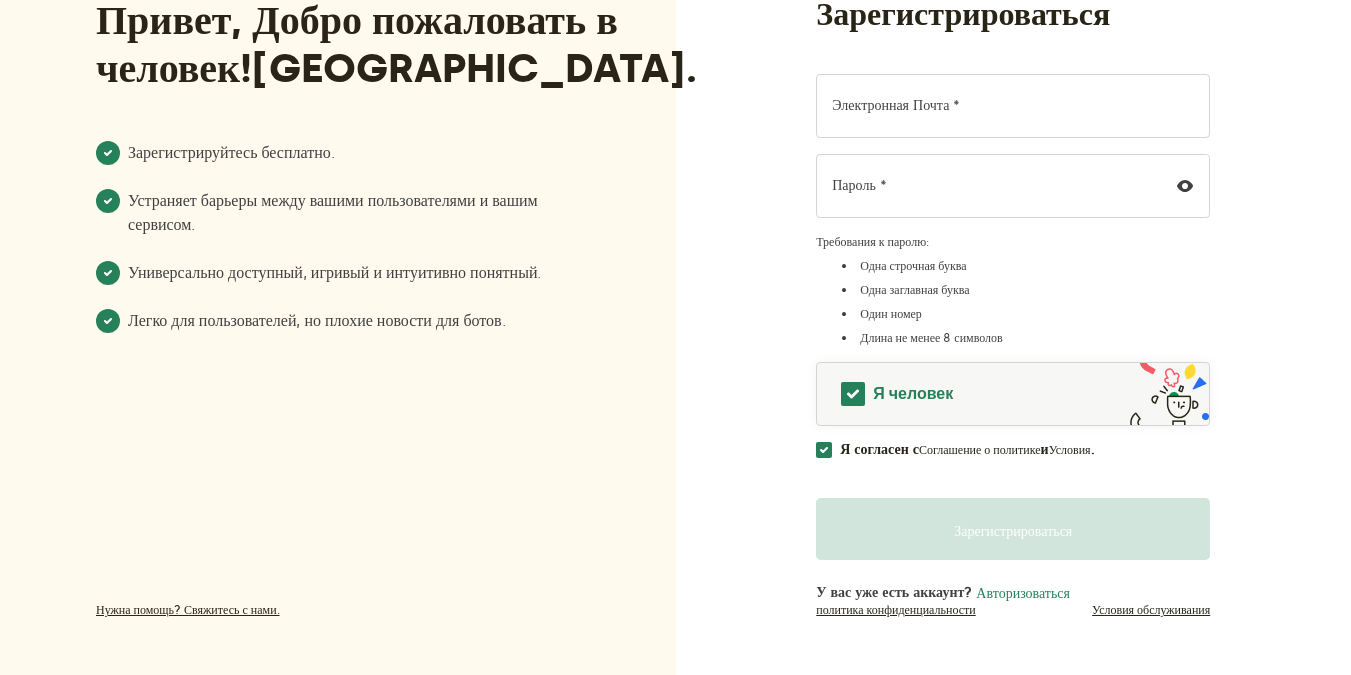 scroll, scrollTop: 162, scrollLeft: 0, axis: vertical 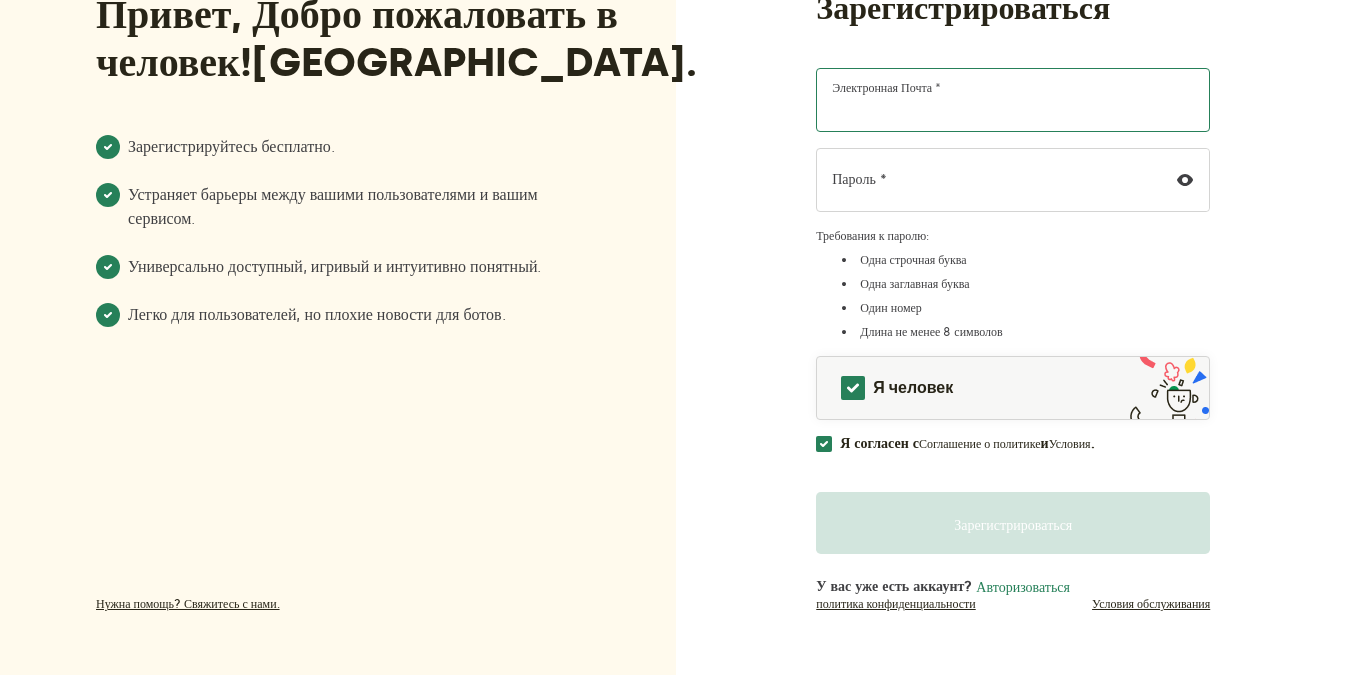 click on "Электронная почта *" at bounding box center [1013, 100] 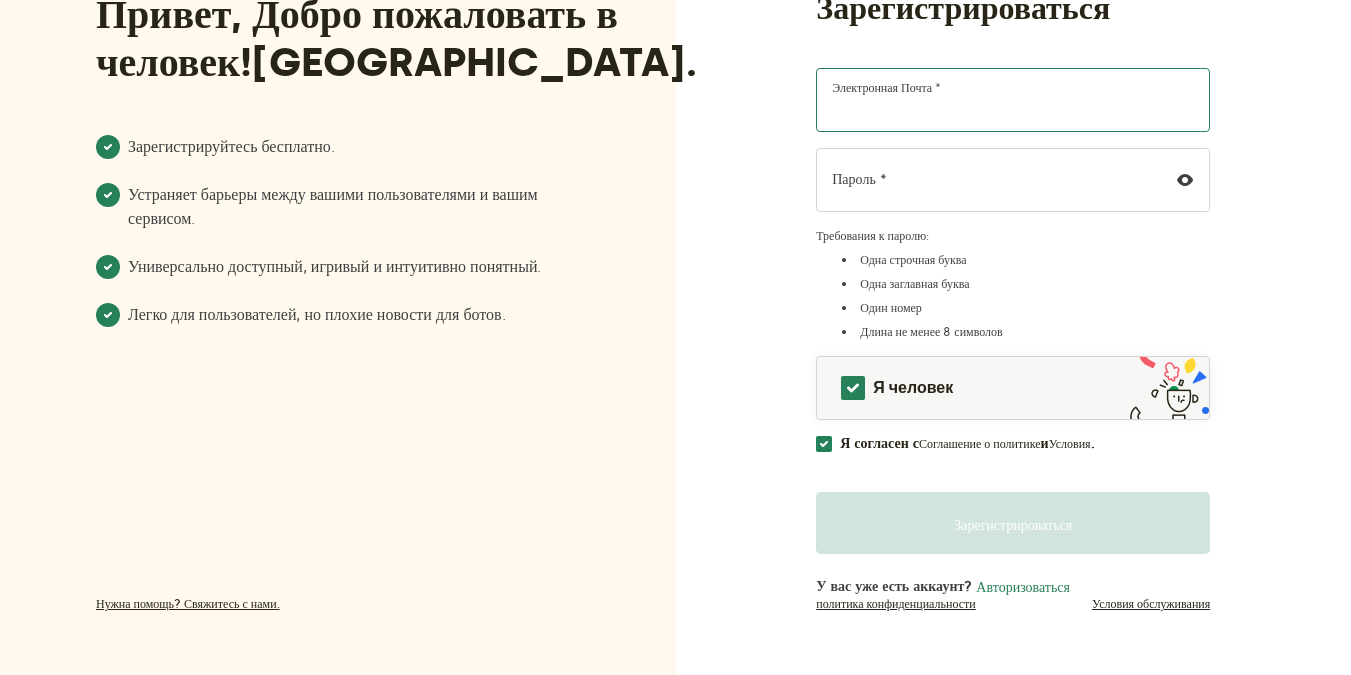 paste on "[EMAIL_ADDRESS][DOMAIN_NAME]" 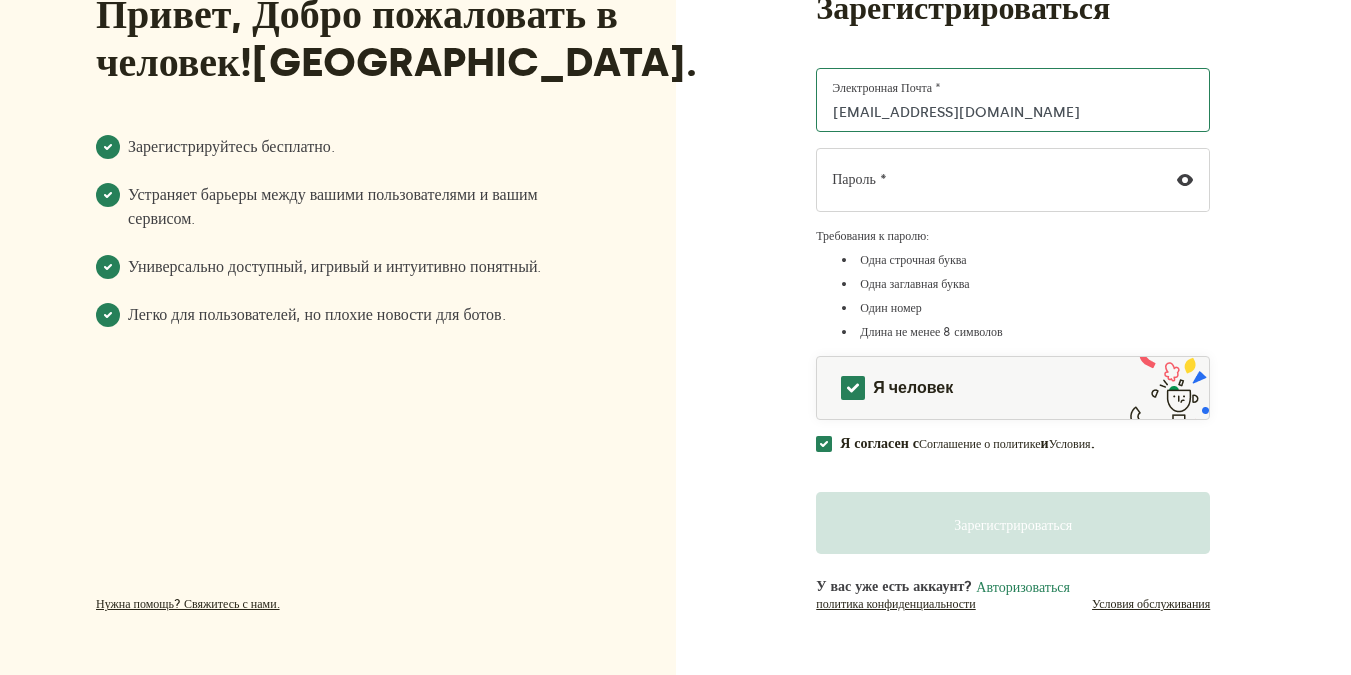 type on "[EMAIL_ADDRESS][DOMAIN_NAME]" 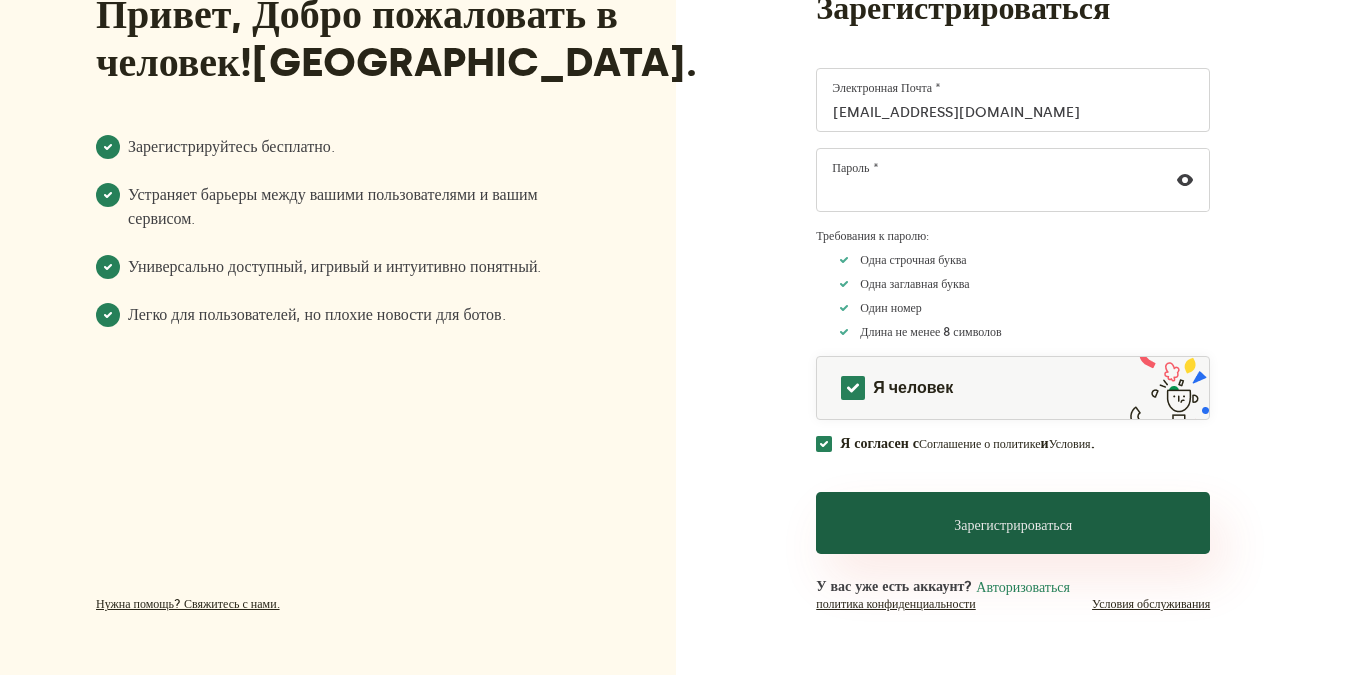 click on "Зарегистрироваться" at bounding box center [1013, 525] 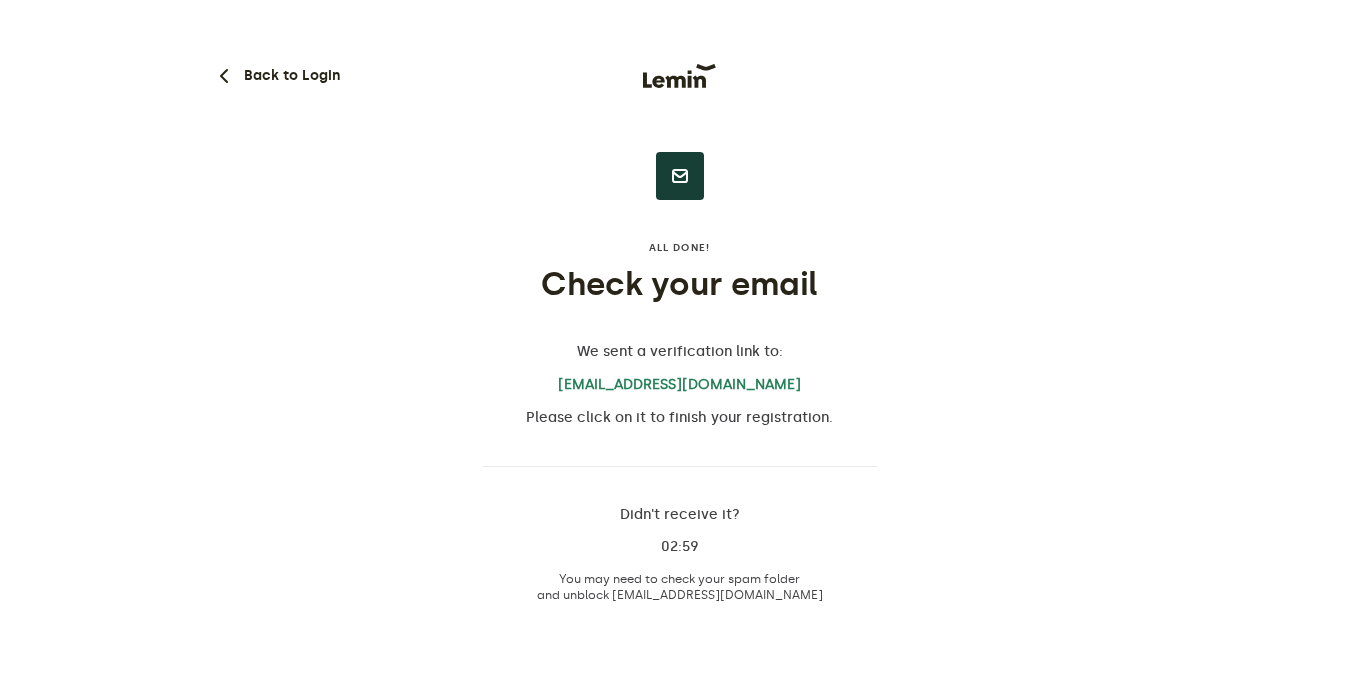scroll, scrollTop: 0, scrollLeft: 0, axis: both 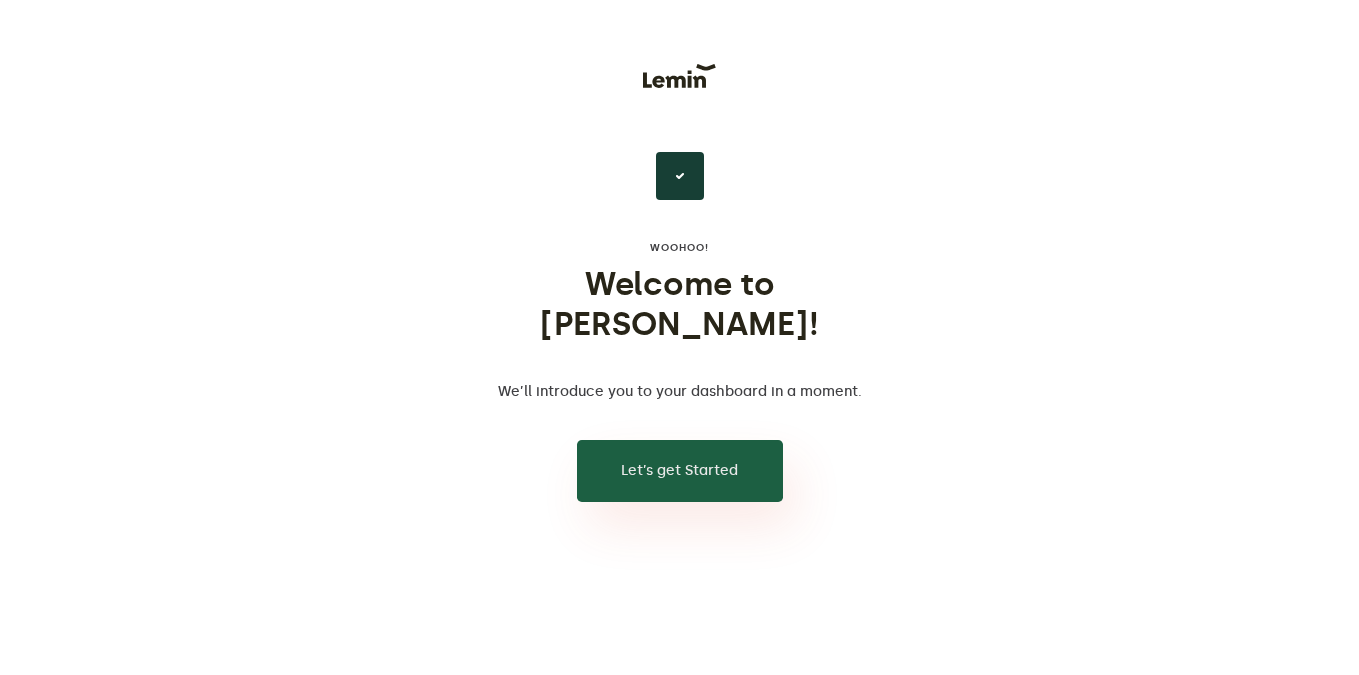click on "Let’s get Started" at bounding box center [680, 471] 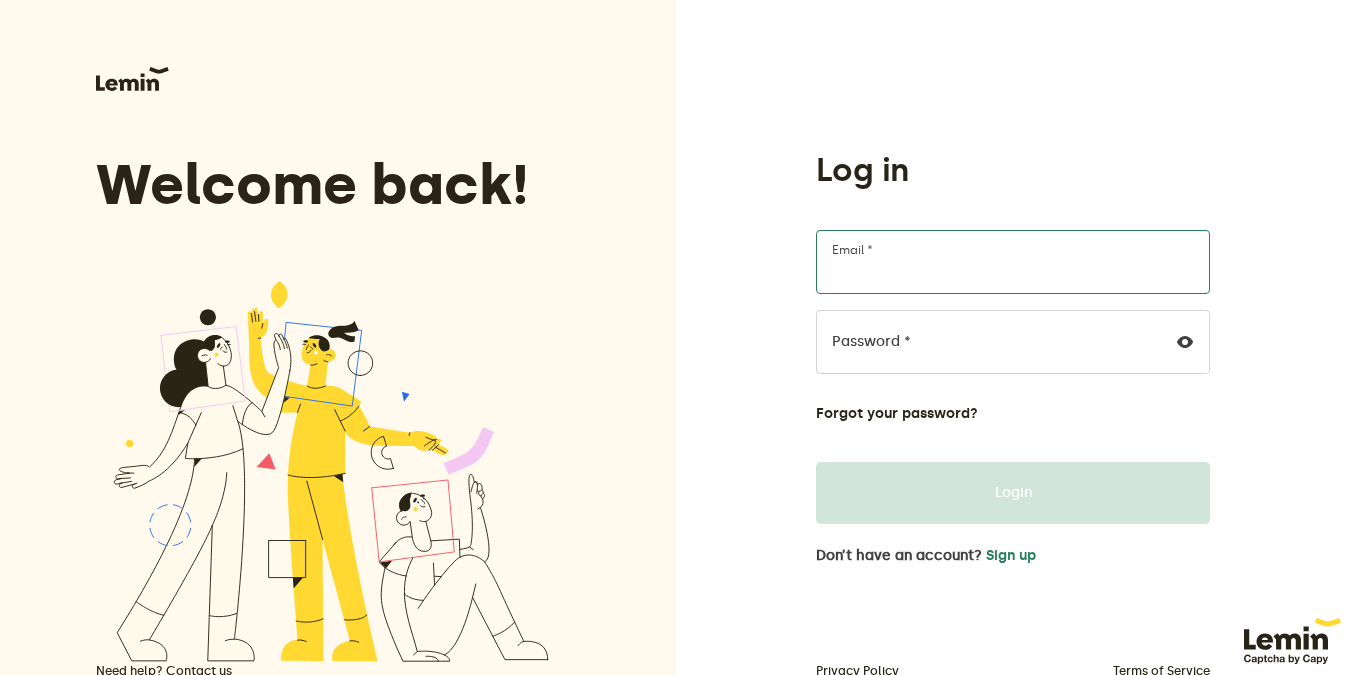 click on "Email *" at bounding box center (1013, 262) 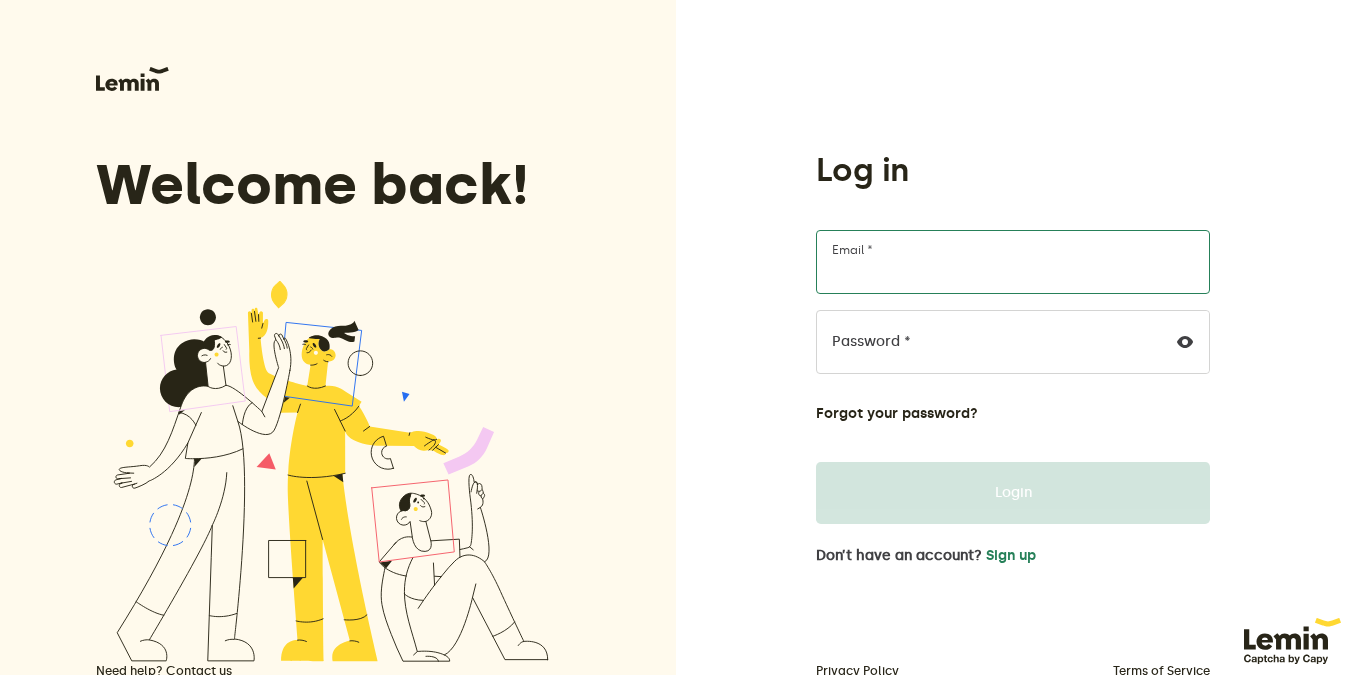 type on "[EMAIL_ADDRESS][DOMAIN_NAME]" 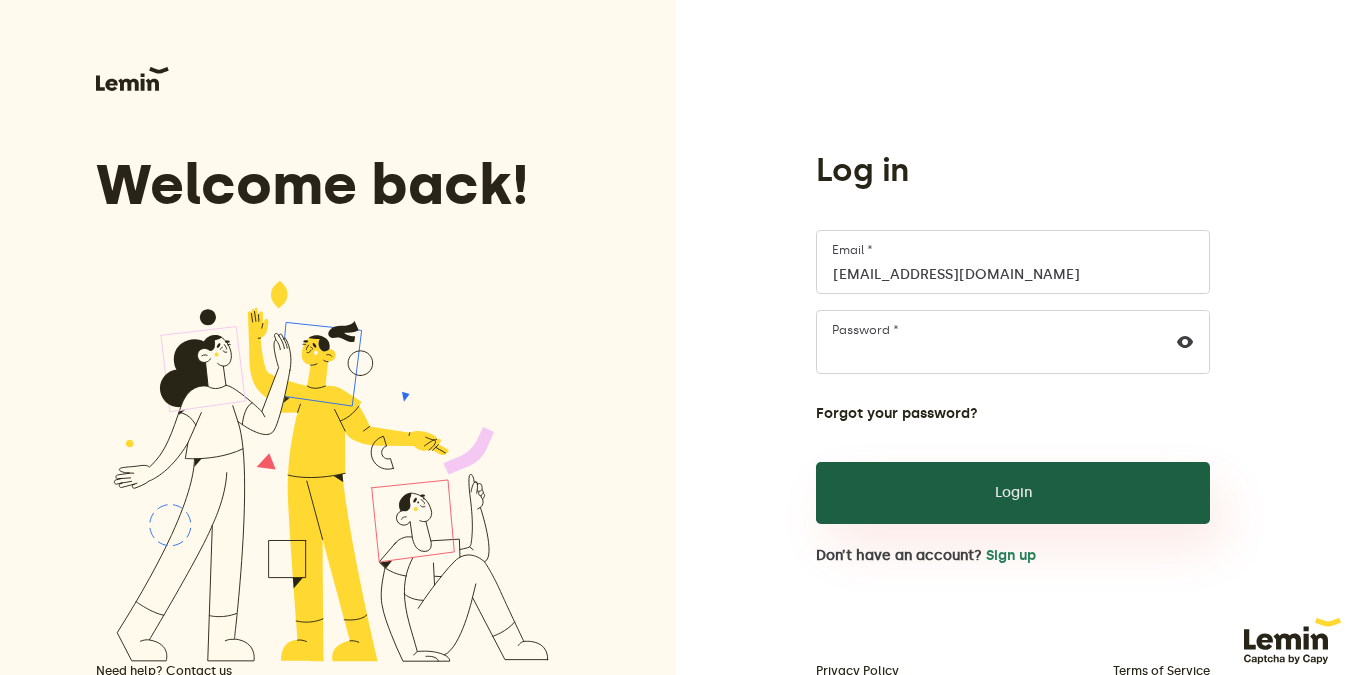 click on "Login" at bounding box center (1013, 493) 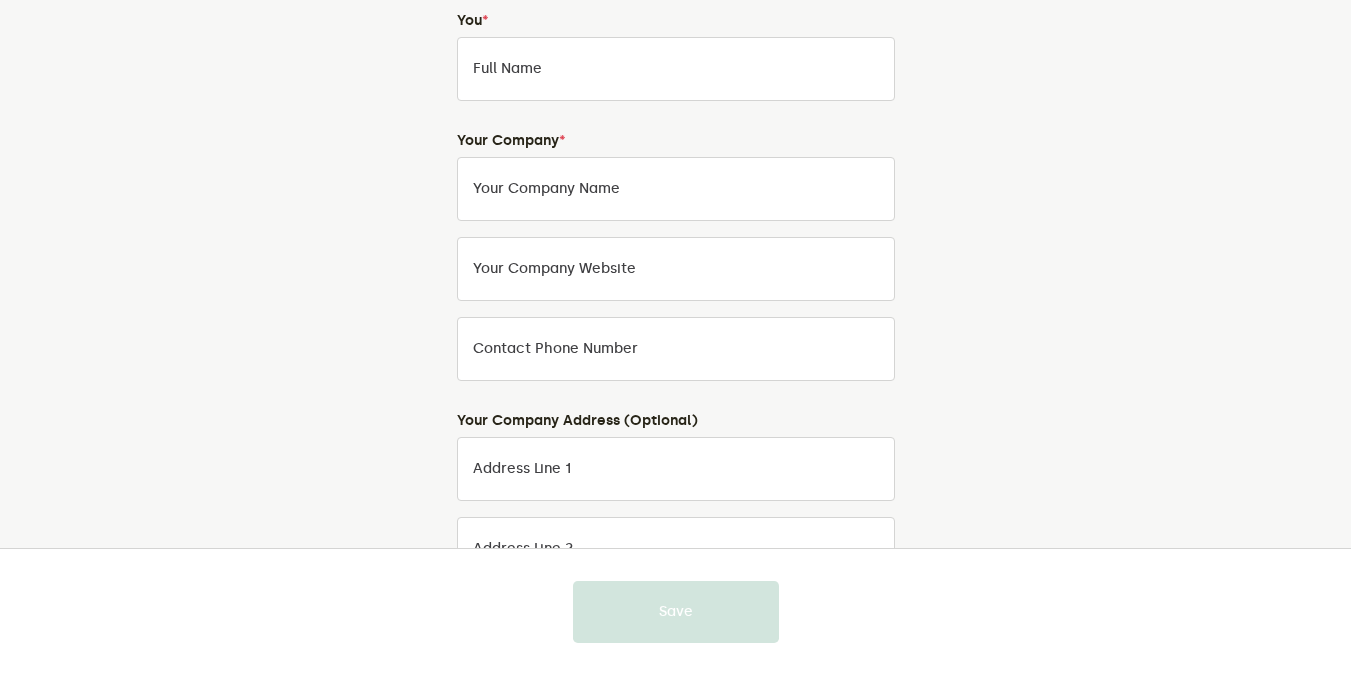 scroll, scrollTop: 0, scrollLeft: 0, axis: both 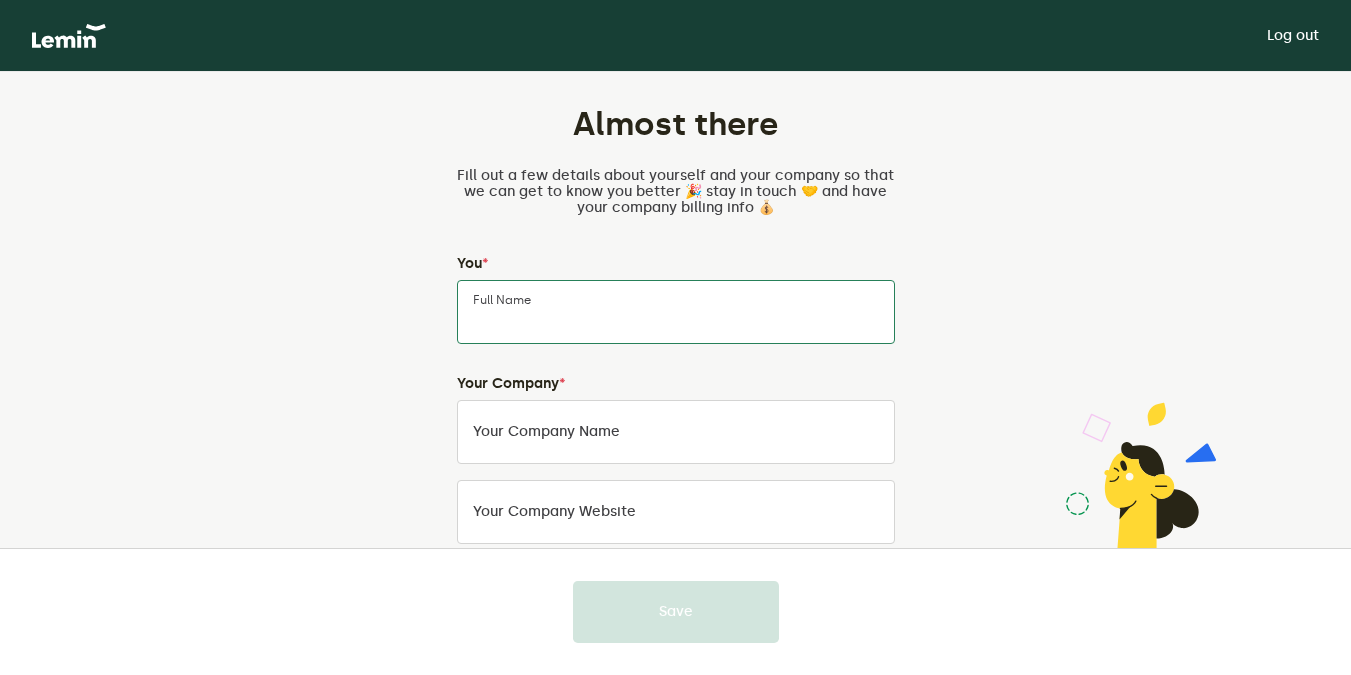 click on "Full Name" at bounding box center (676, 312) 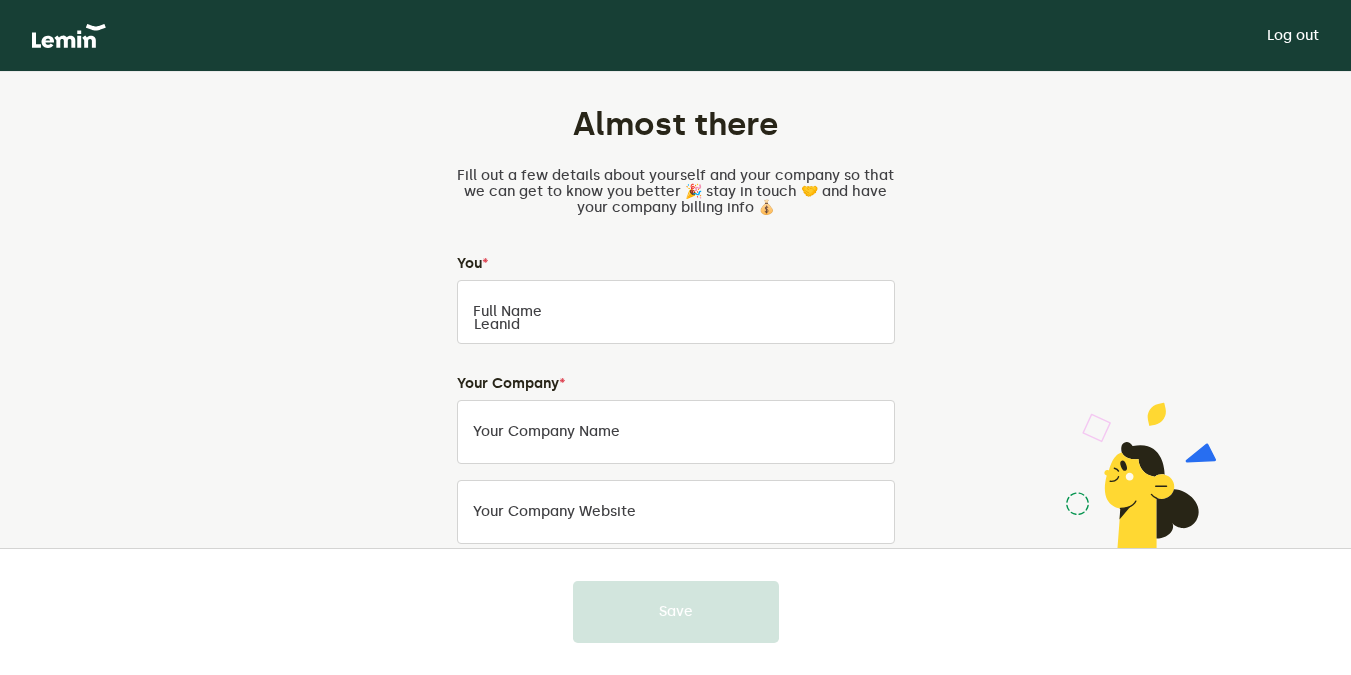 type on "578738240" 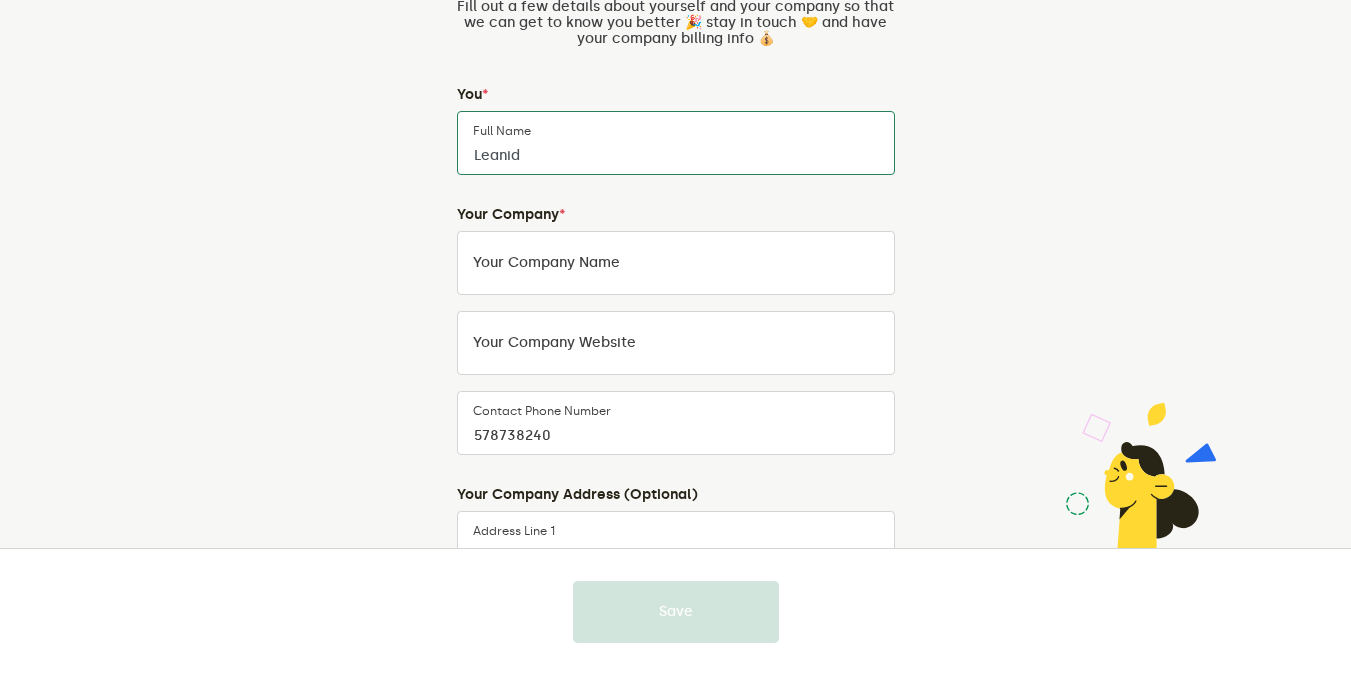 scroll, scrollTop: 234, scrollLeft: 0, axis: vertical 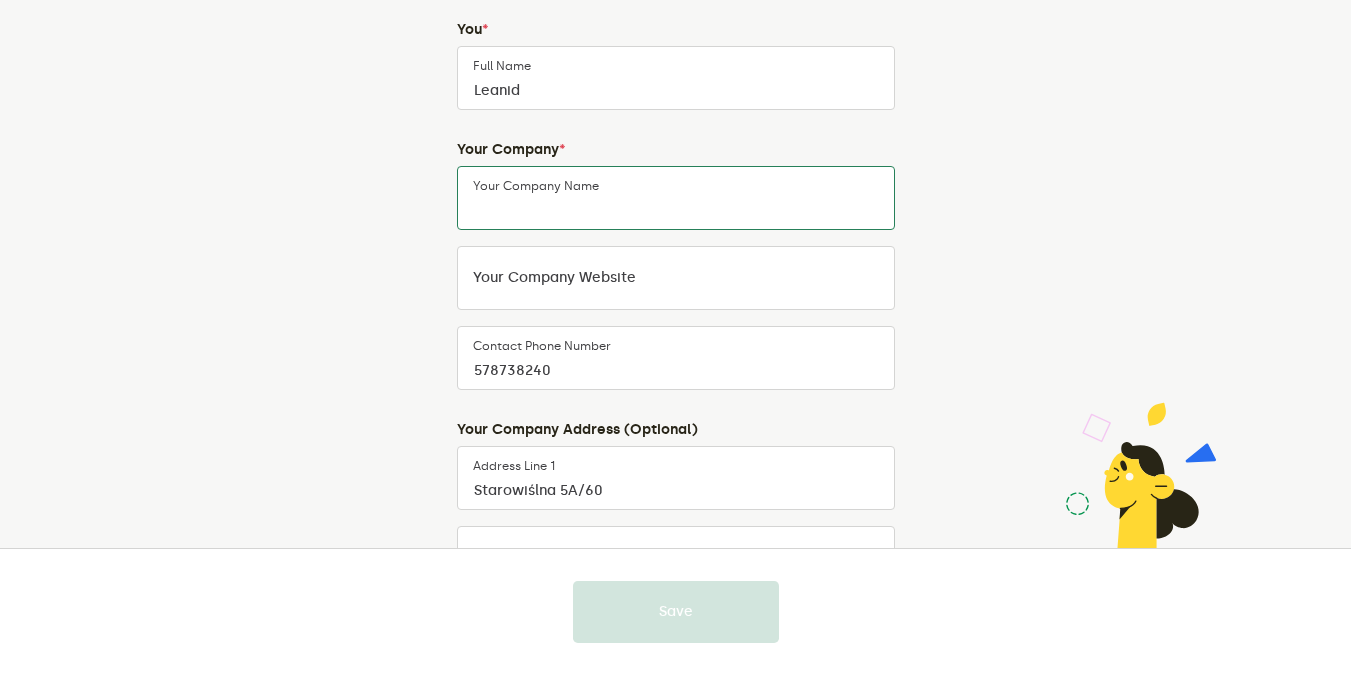 click on "Your Company Name" at bounding box center [676, 198] 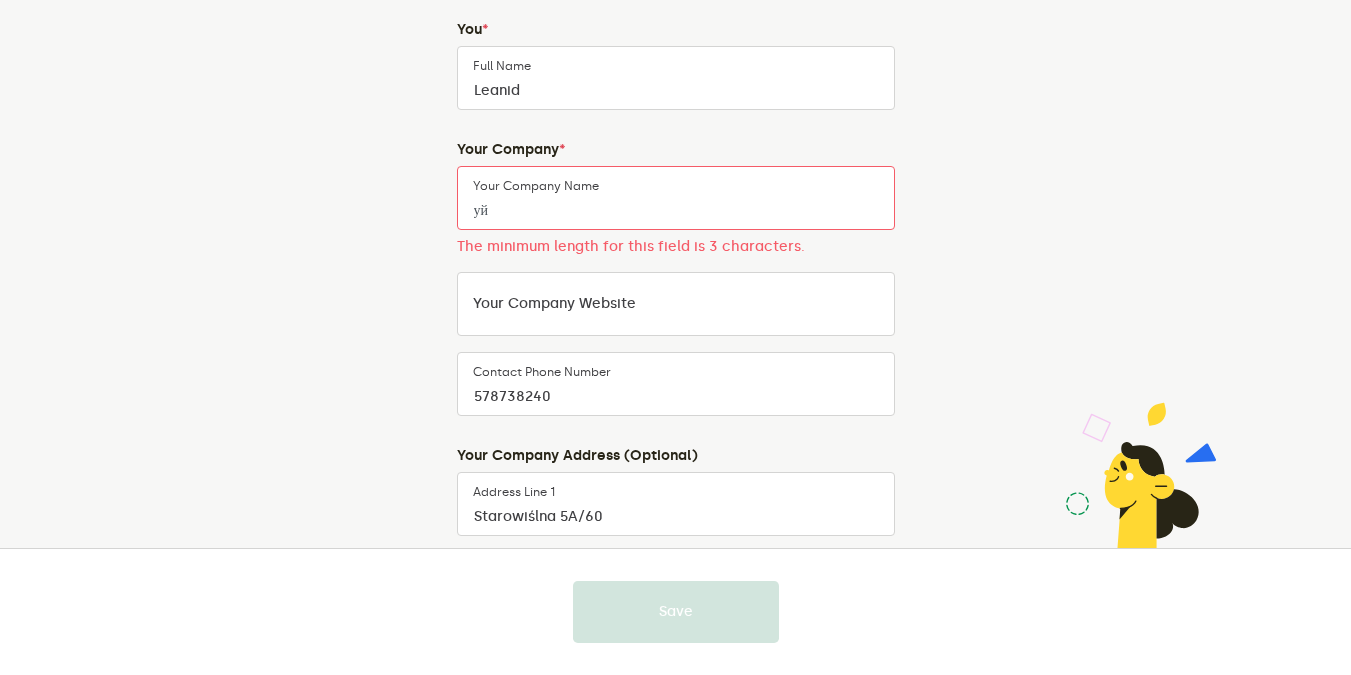 type on "у" 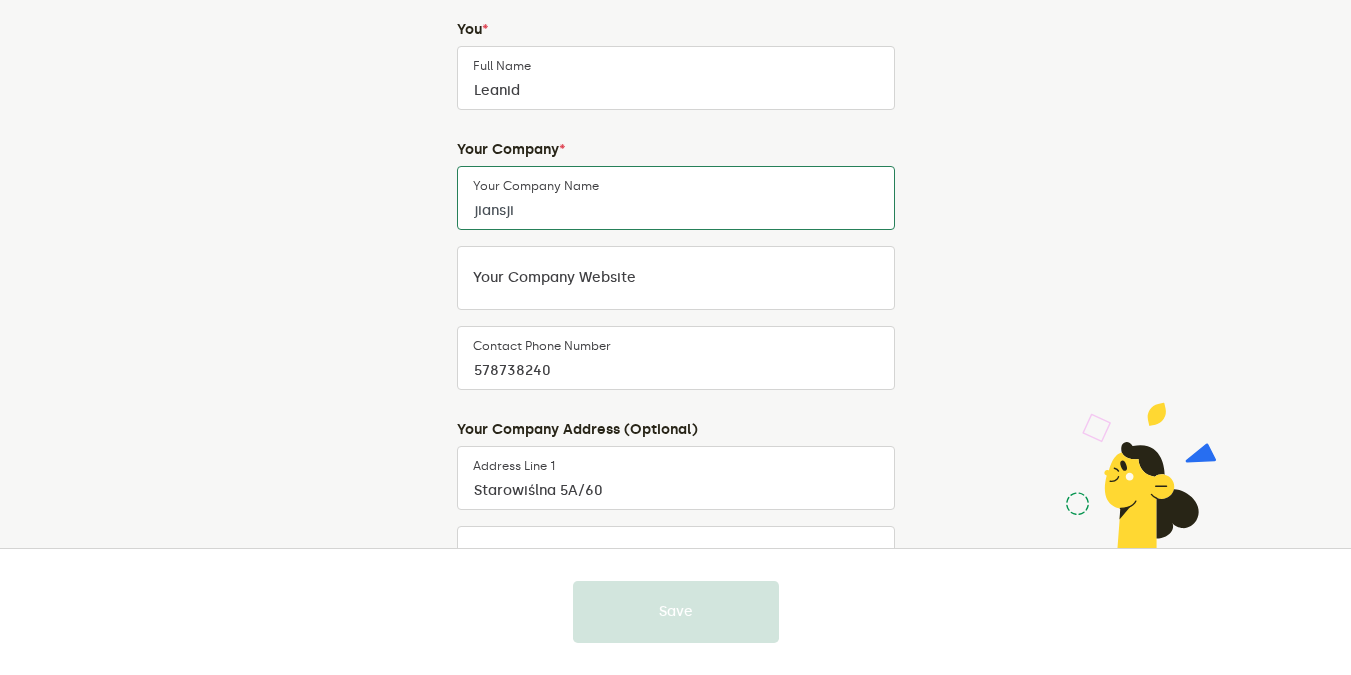 type on "jiansji" 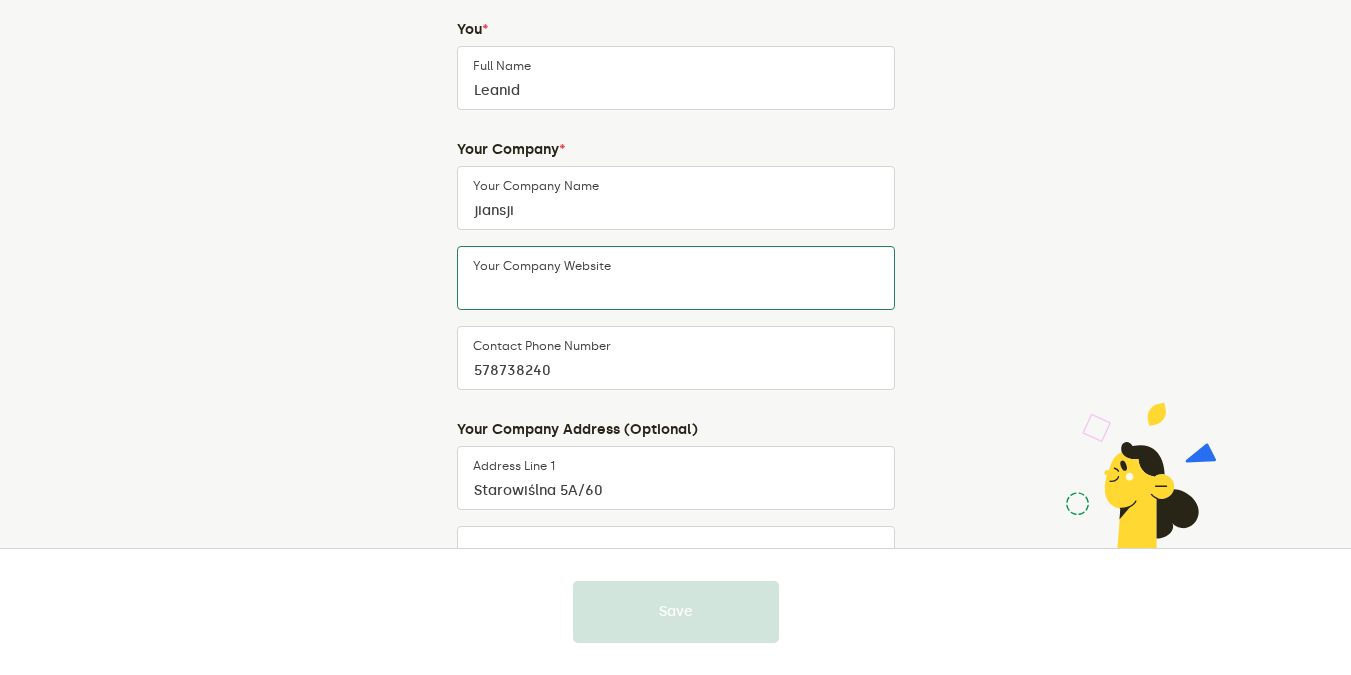click on "Your company website" at bounding box center [676, 278] 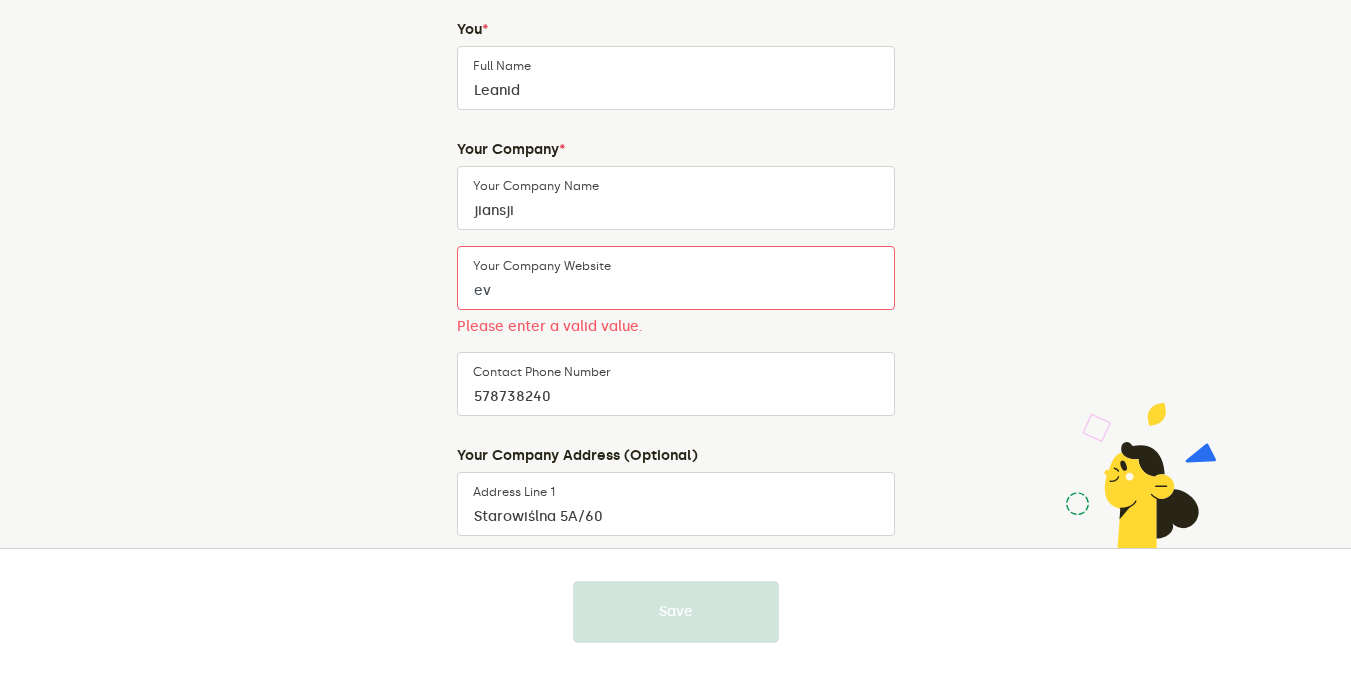 type on "e" 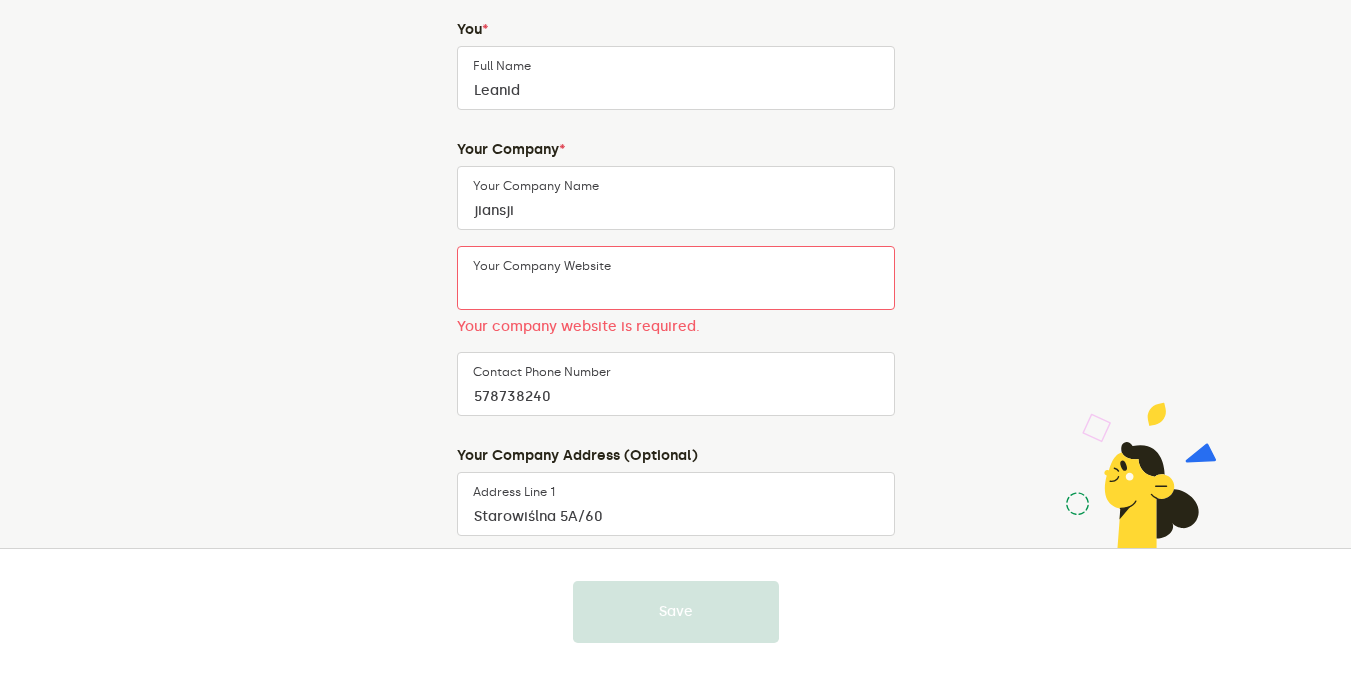 paste on "https://berghoff.ee/" 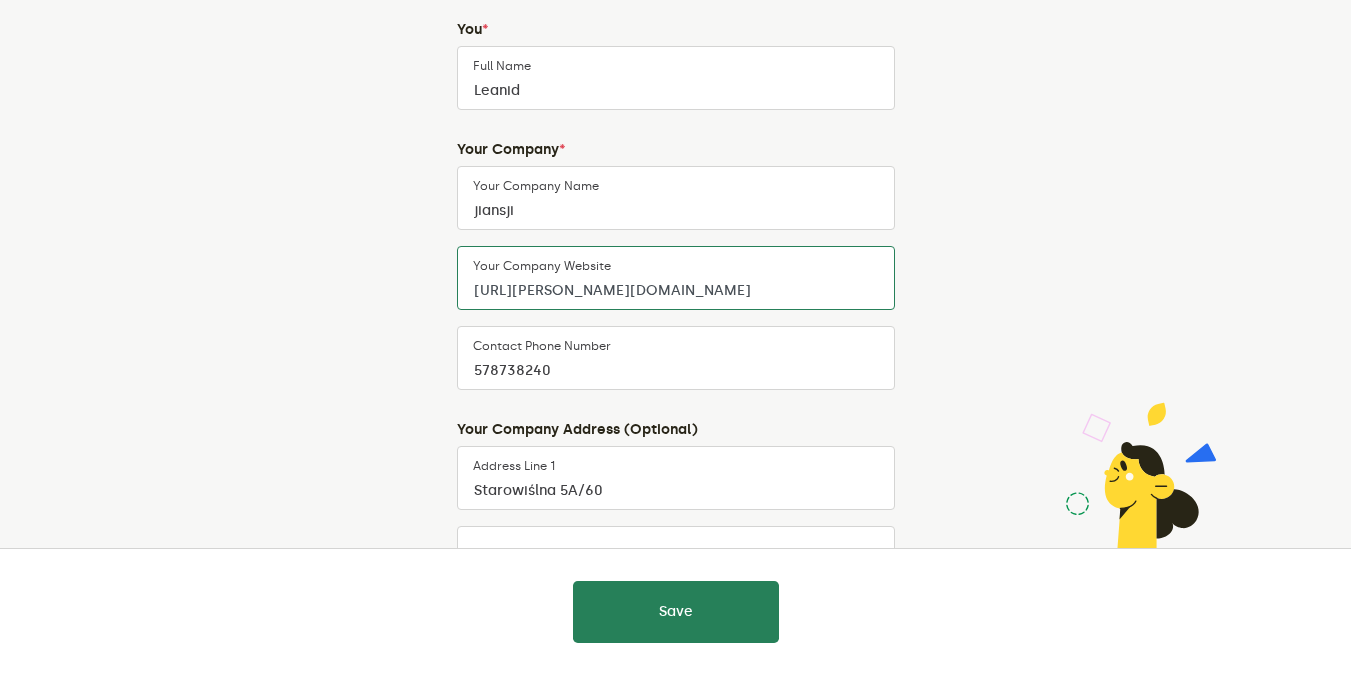 type on "https://berghoff.ee/" 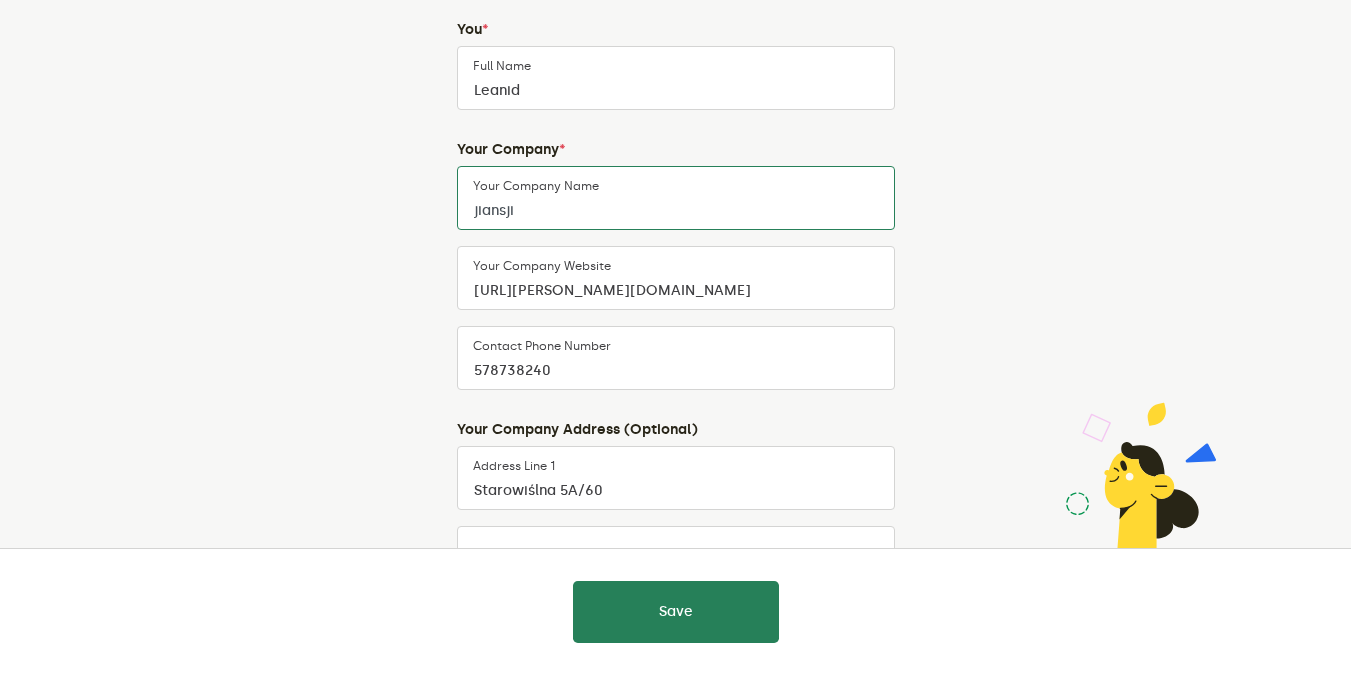 click on "jiansji" at bounding box center (676, 198) 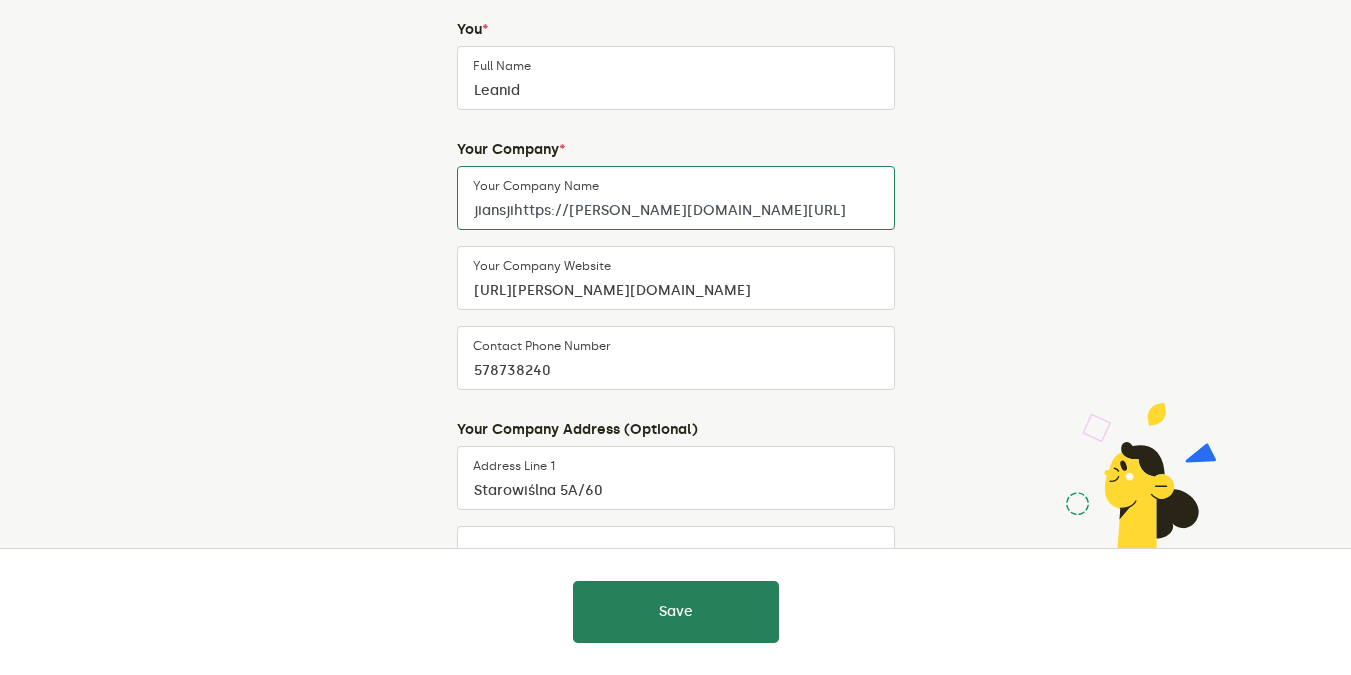 paste 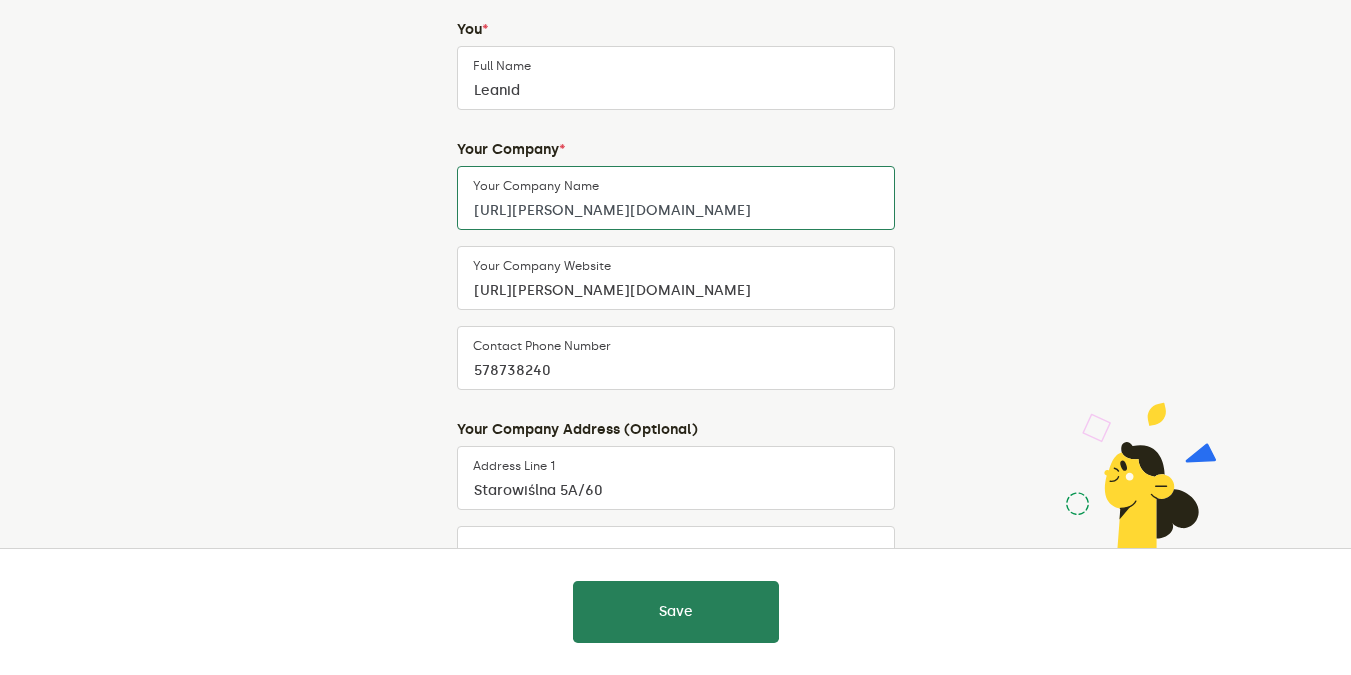 drag, startPoint x: 612, startPoint y: 204, endPoint x: 528, endPoint y: 206, distance: 84.0238 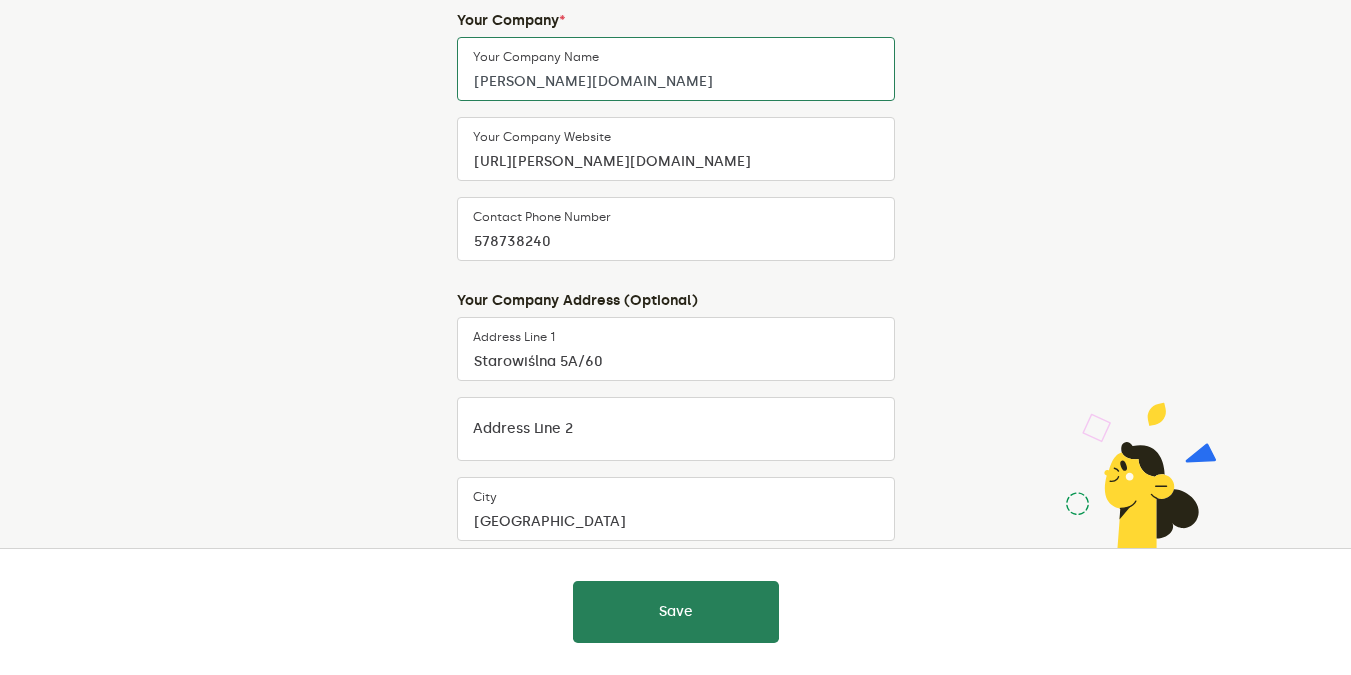 scroll, scrollTop: 390, scrollLeft: 0, axis: vertical 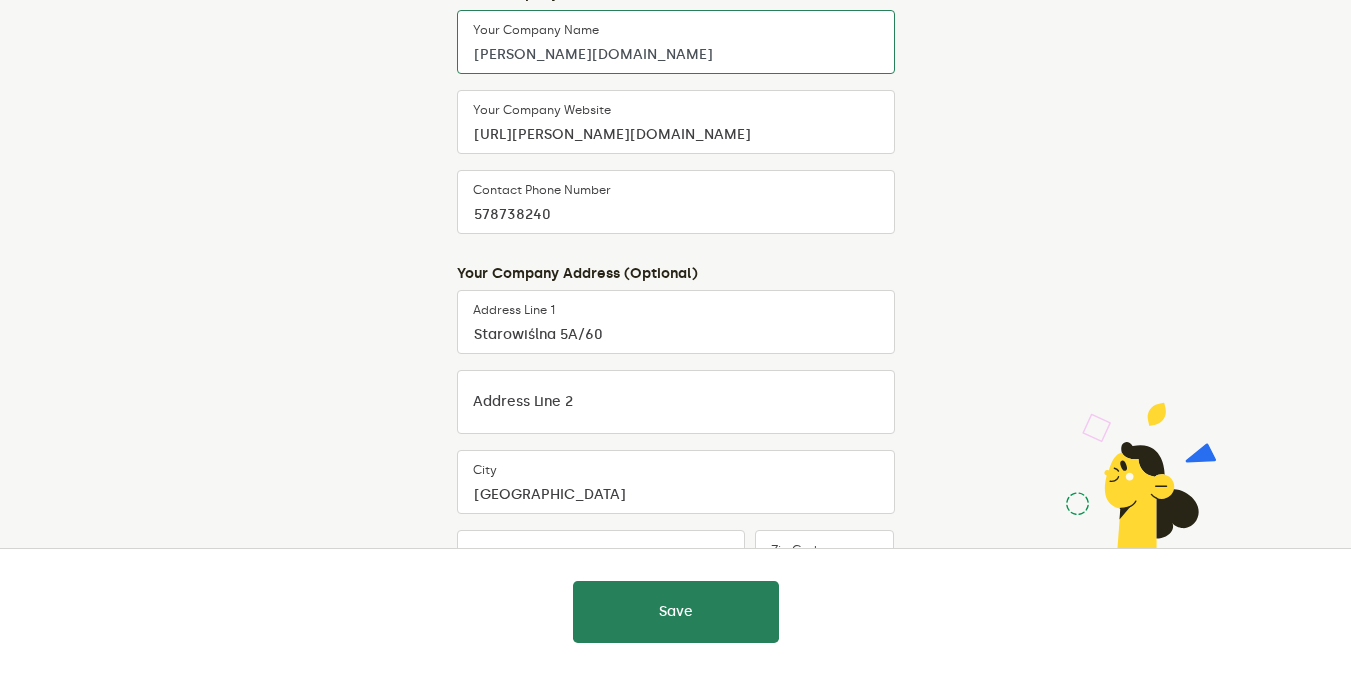 type on "berghoff.ee" 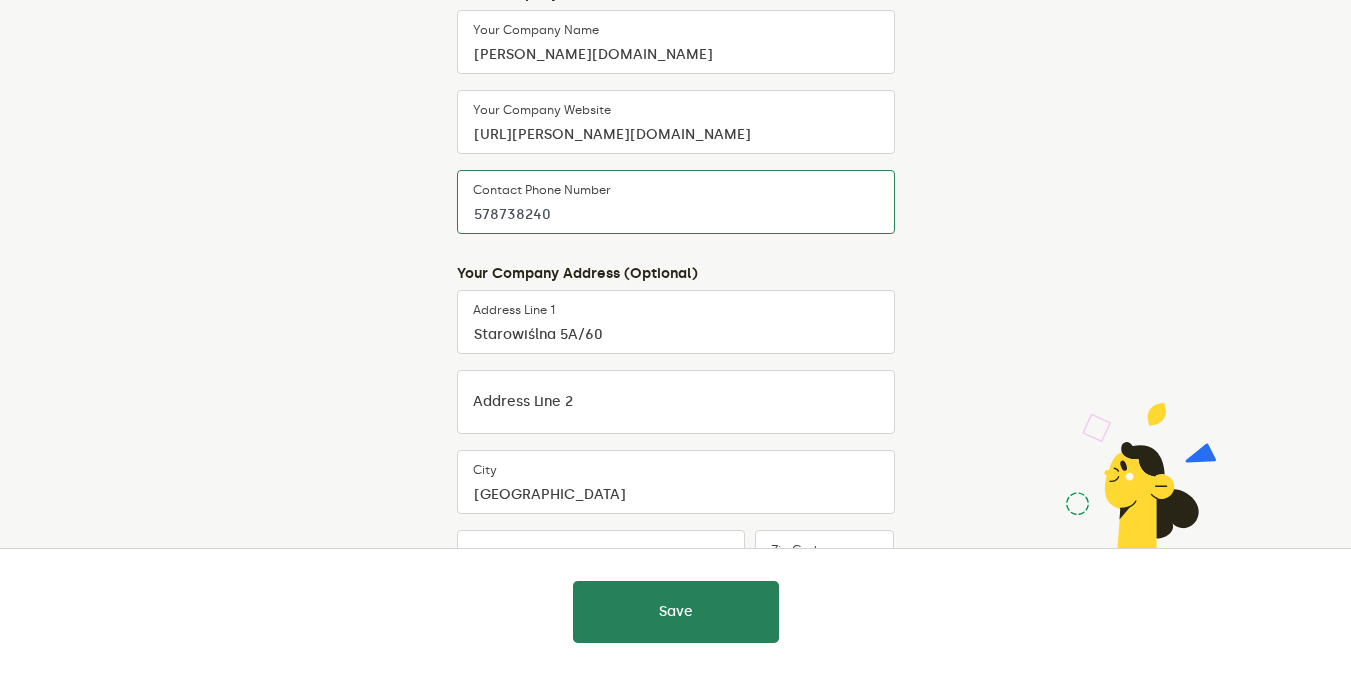 drag, startPoint x: 659, startPoint y: 233, endPoint x: 613, endPoint y: 227, distance: 46.389652 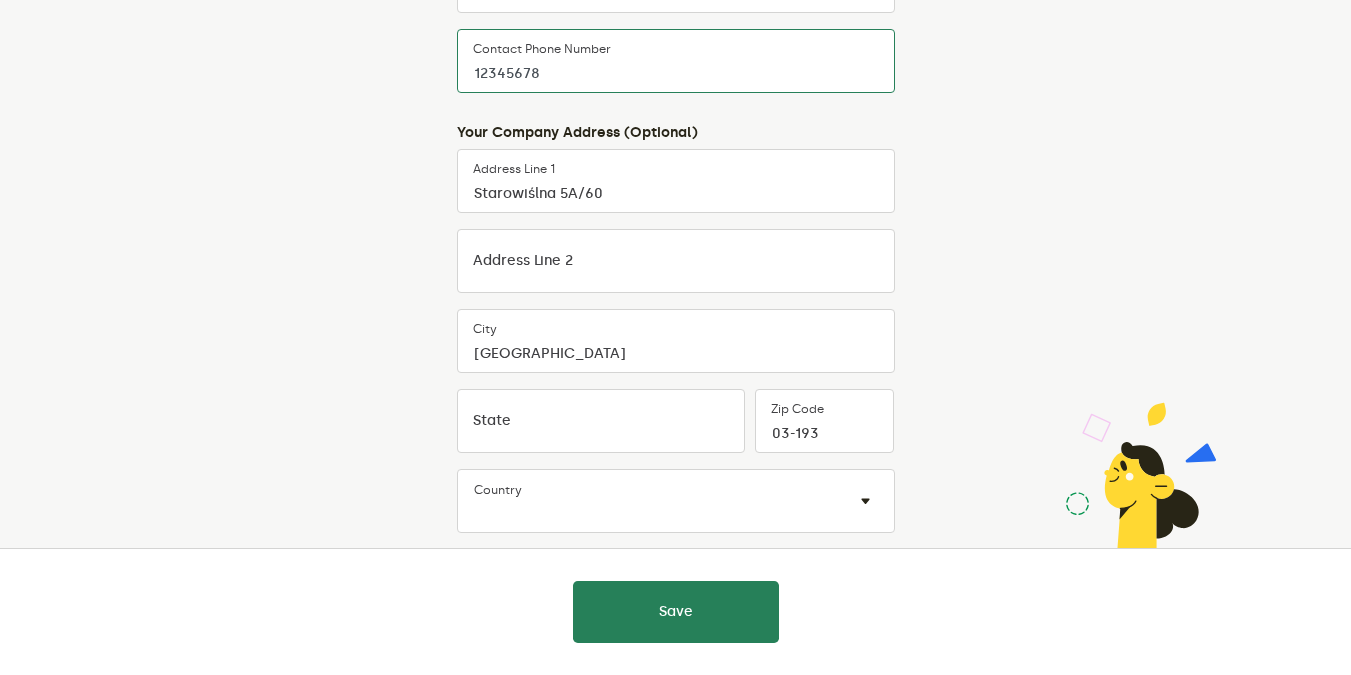 scroll, scrollTop: 558, scrollLeft: 0, axis: vertical 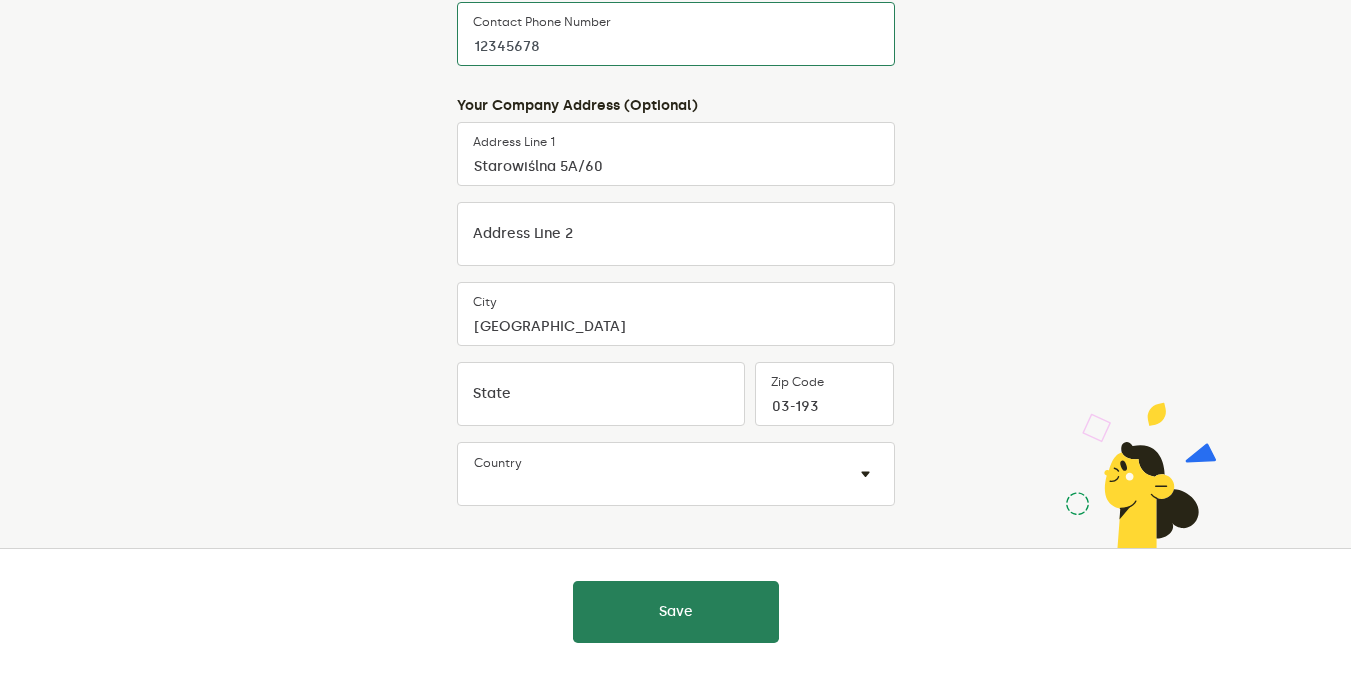 type on "12345678" 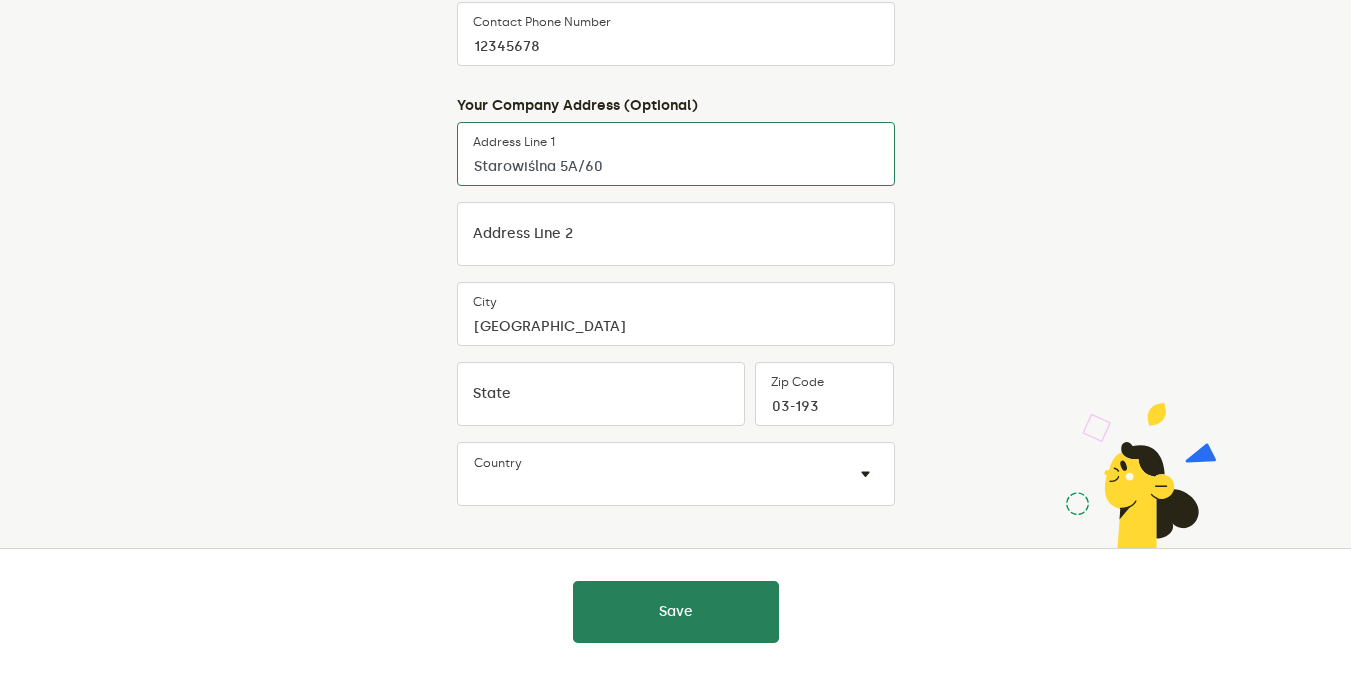drag, startPoint x: 560, startPoint y: 168, endPoint x: 454, endPoint y: 171, distance: 106.04244 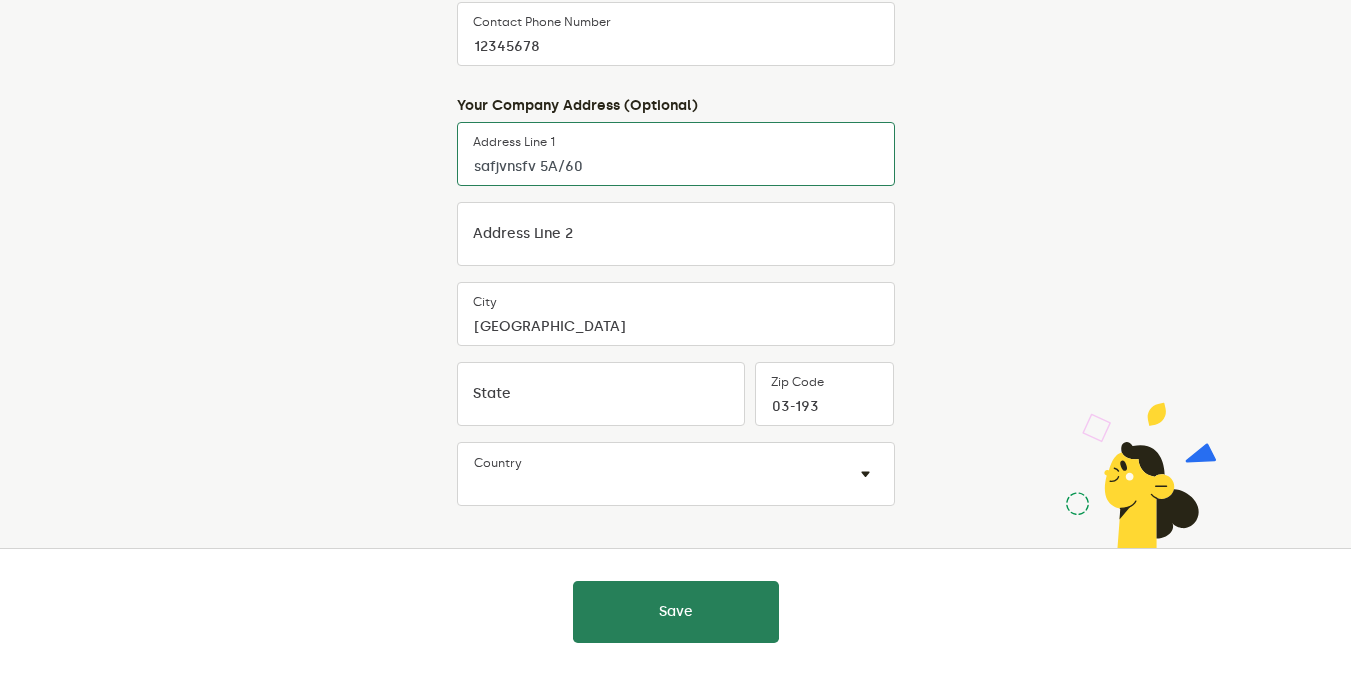 click on "safjvnsfv 5A/60" at bounding box center [676, 154] 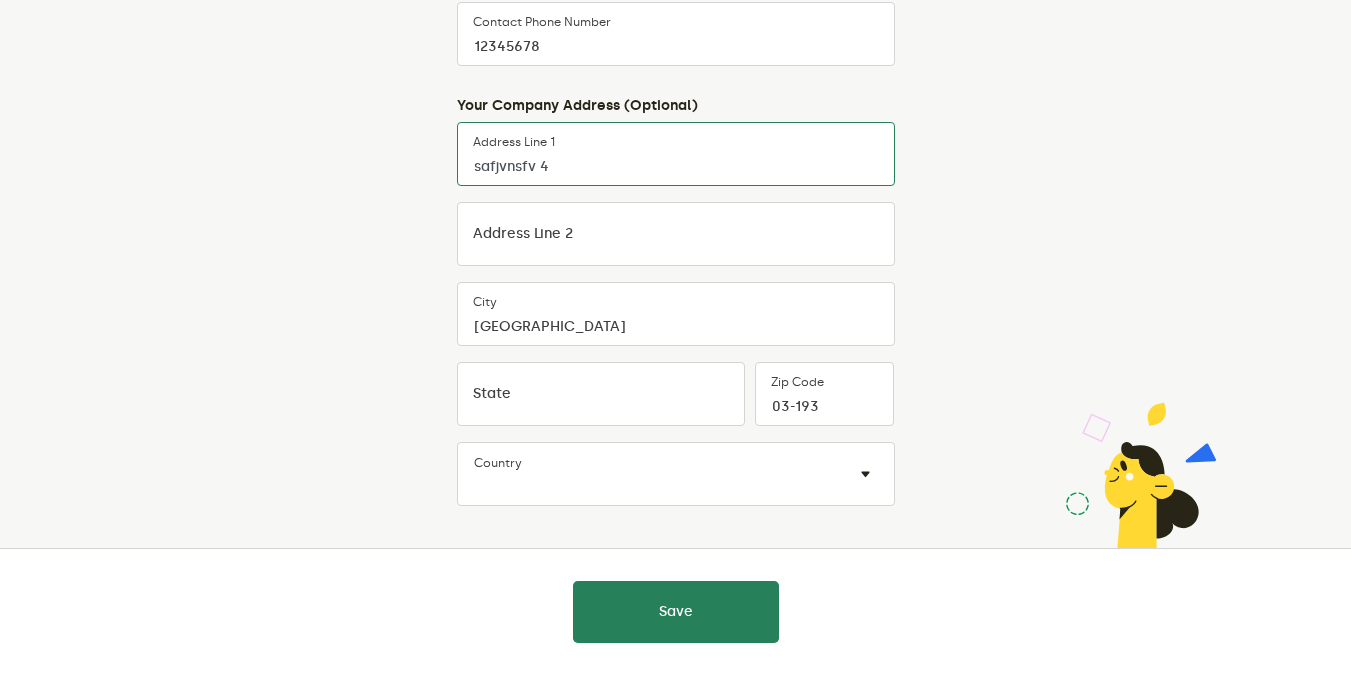 type on "safjvnsfv 4" 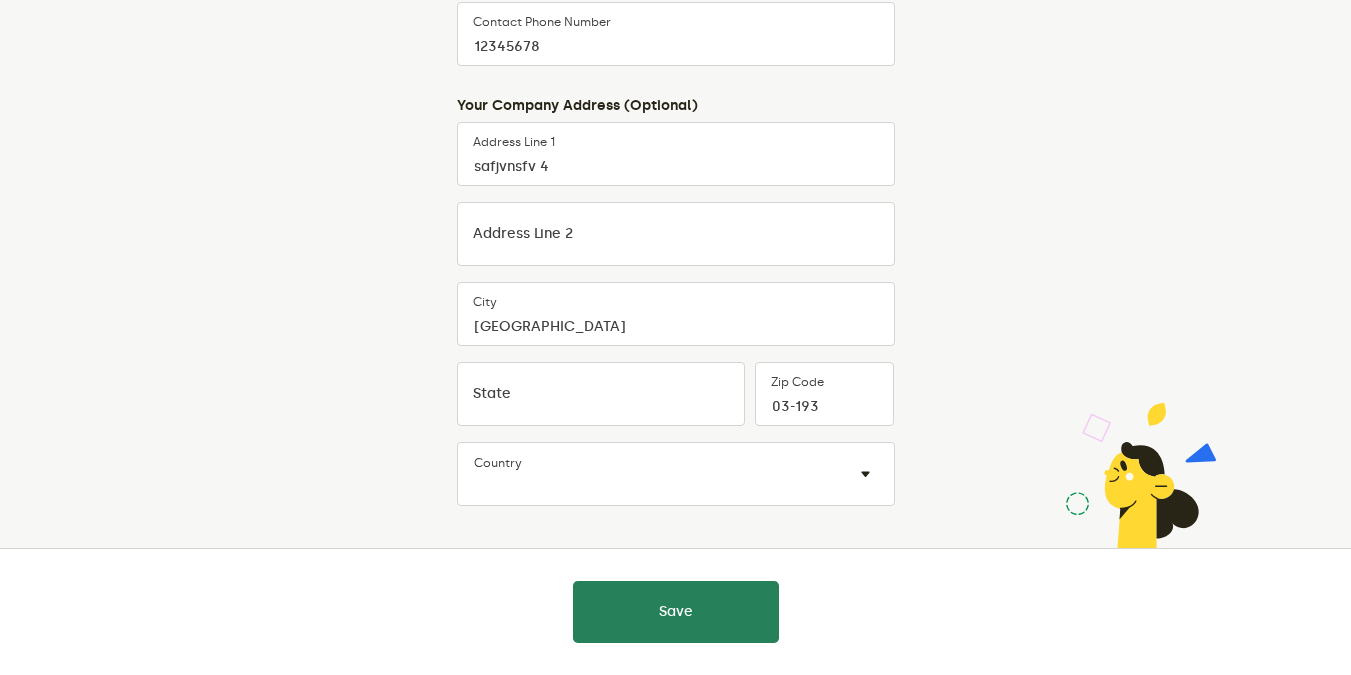 click on "Almost there  Fill out a few details about yourself and your company so that we can get to know you better 🎉 stay in touch 🤝 and have your company billing info 💰  You * Leanid  Full Name  Your Company * berghoff.ee  Your Company Name  https://berghoff.ee/  Your company website  12345678  Contact Phone Number  Your Company Address (Optional) safjvnsfv 4  Address Line 1   Address Line 2  Warszawa  City   State  03-193  Zip Code  Country × × *  required fields" 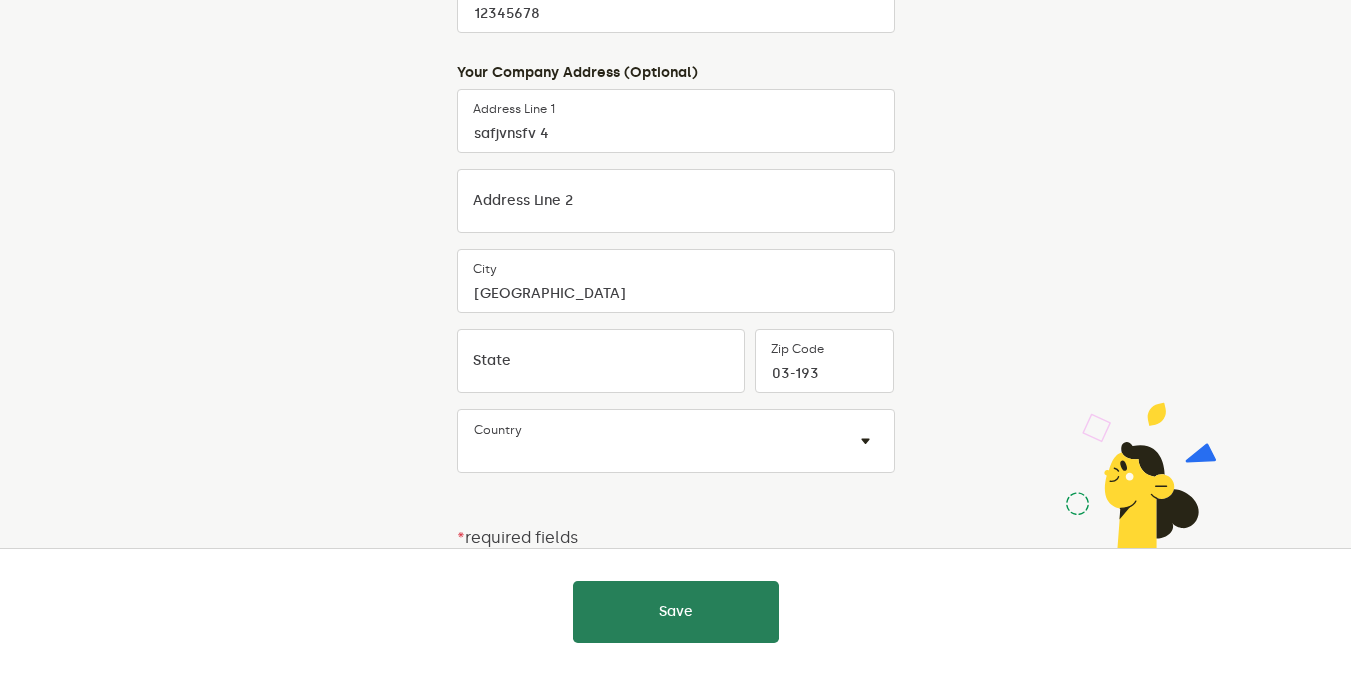 scroll, scrollTop: 596, scrollLeft: 0, axis: vertical 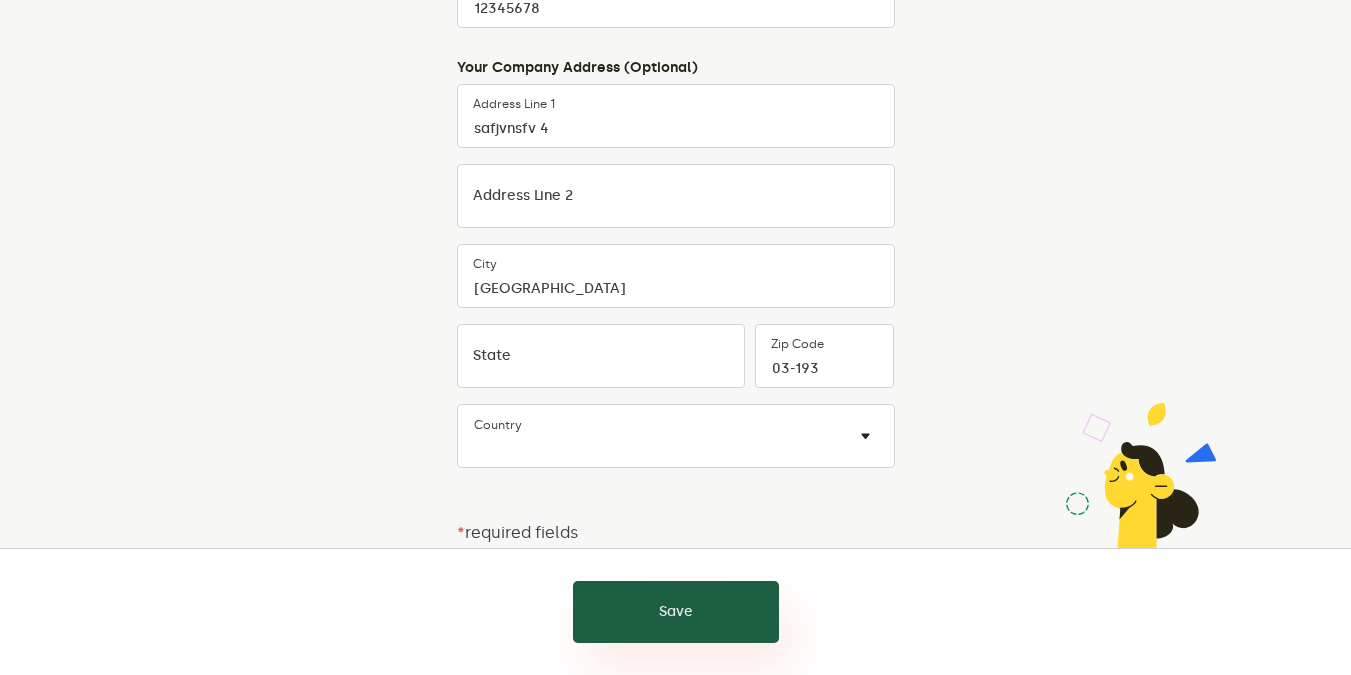 click on "Save" at bounding box center (676, 612) 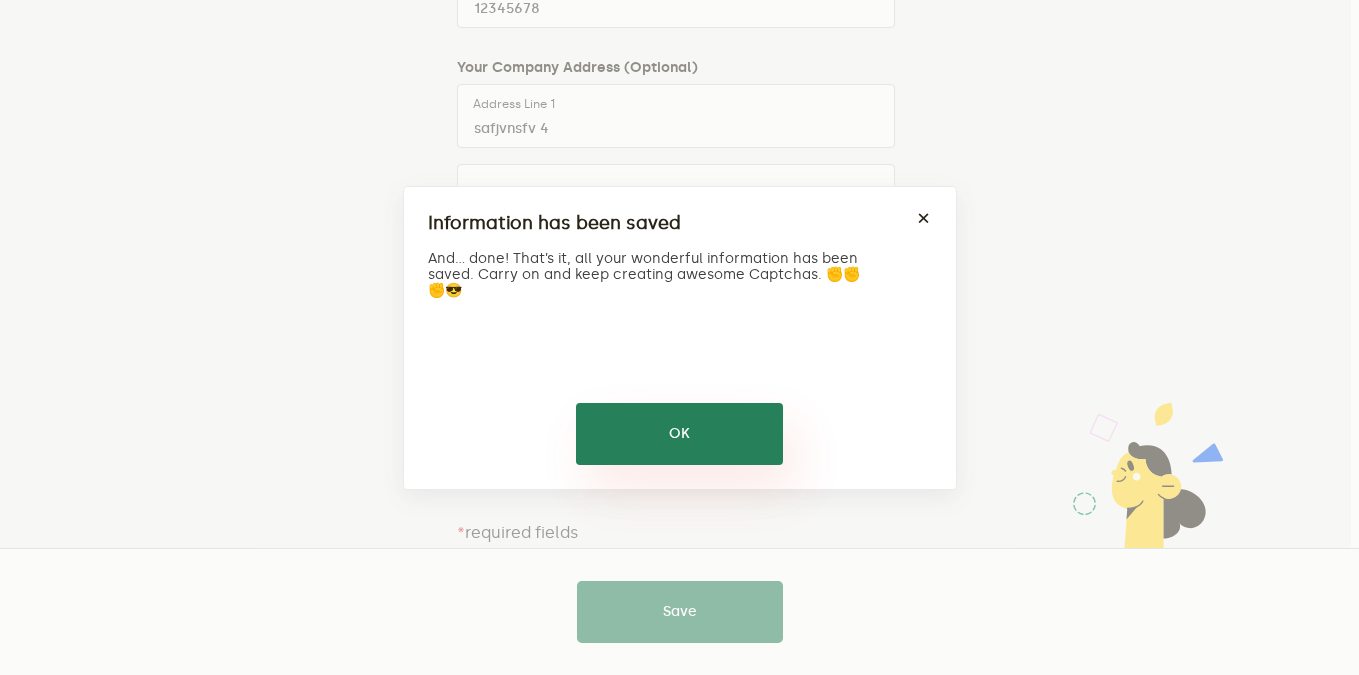 click on "OK" at bounding box center [679, 434] 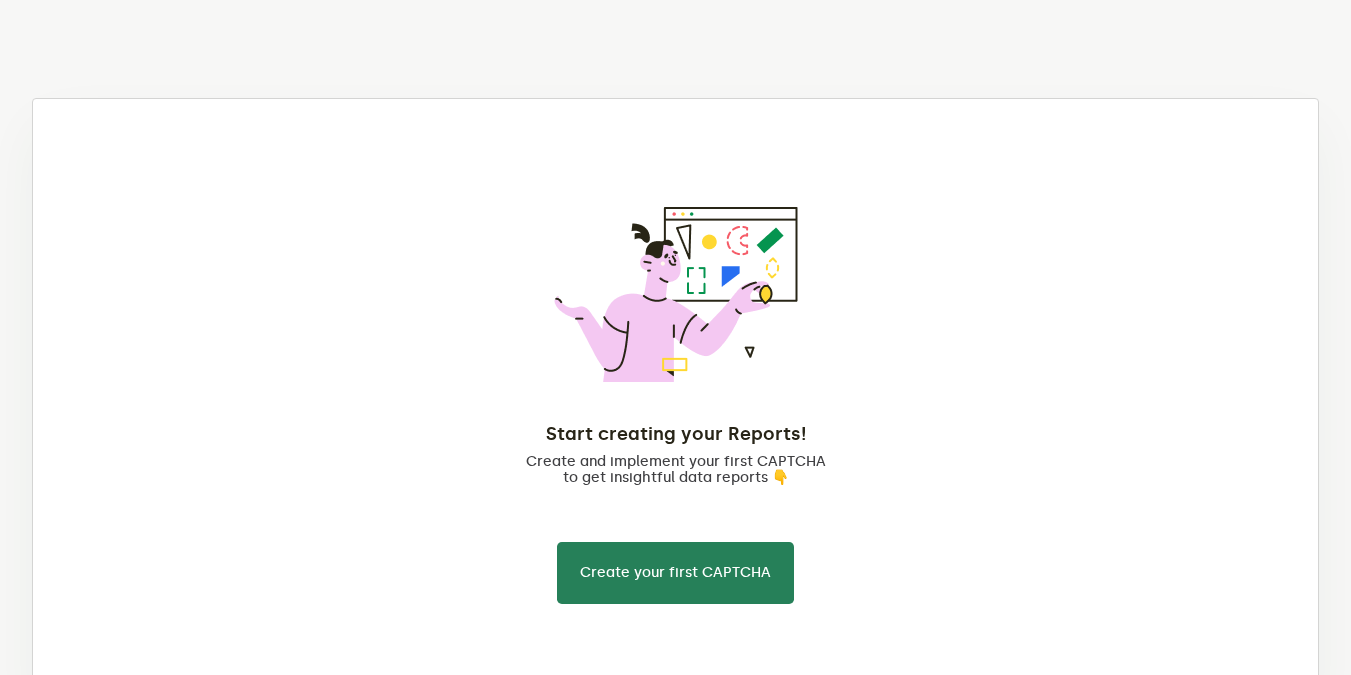 scroll, scrollTop: 0, scrollLeft: 0, axis: both 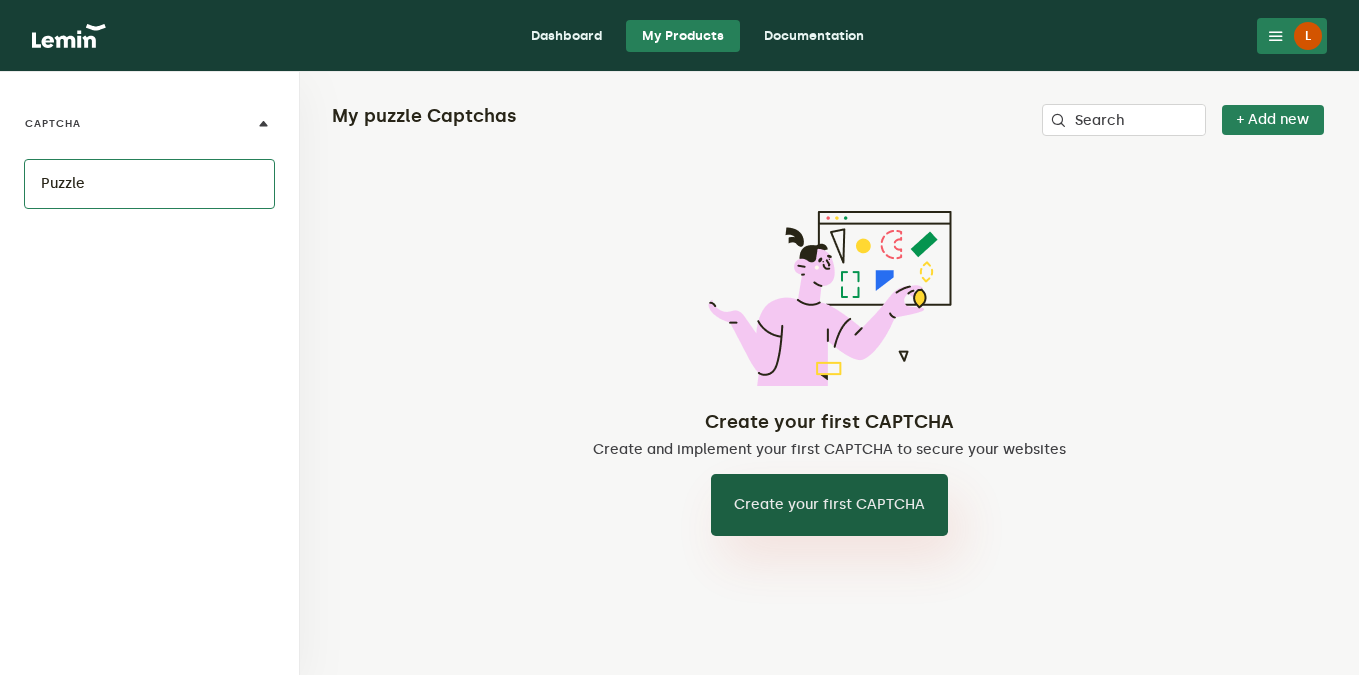 click on "Create your first CAPTCHA" at bounding box center [829, 505] 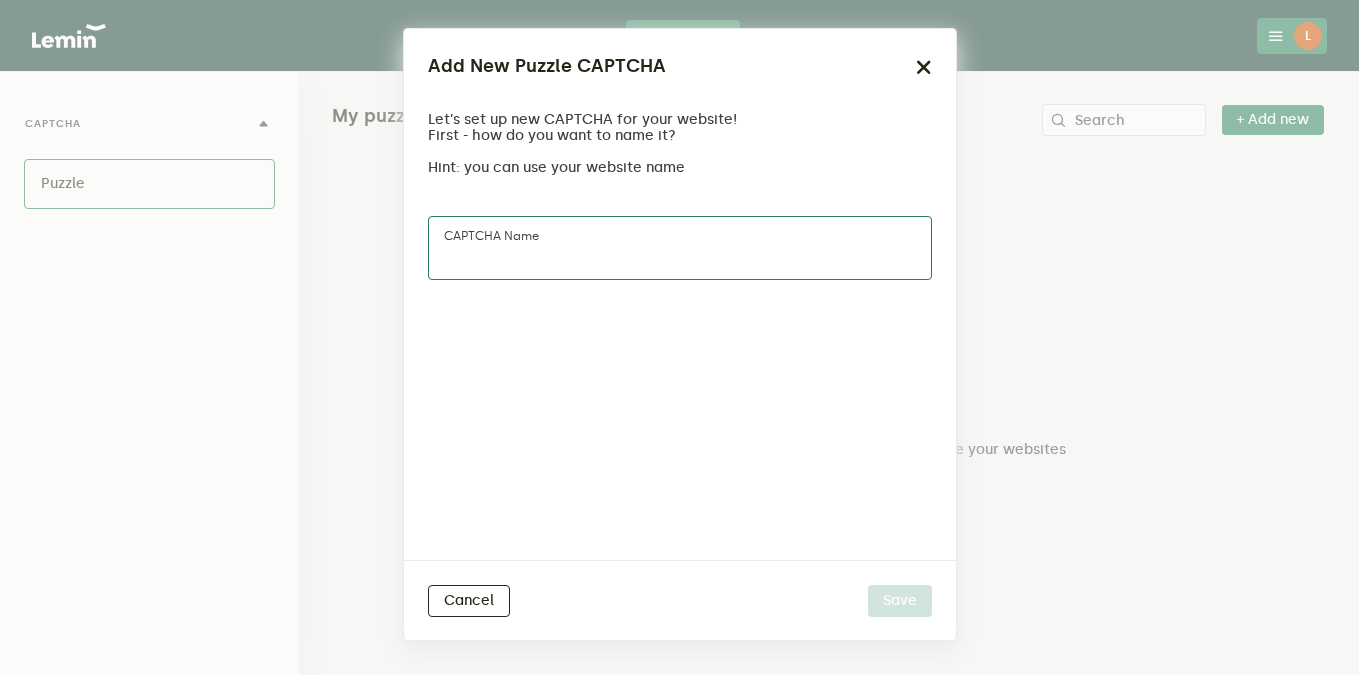 click on "CAPTCHA name" at bounding box center [680, 248] 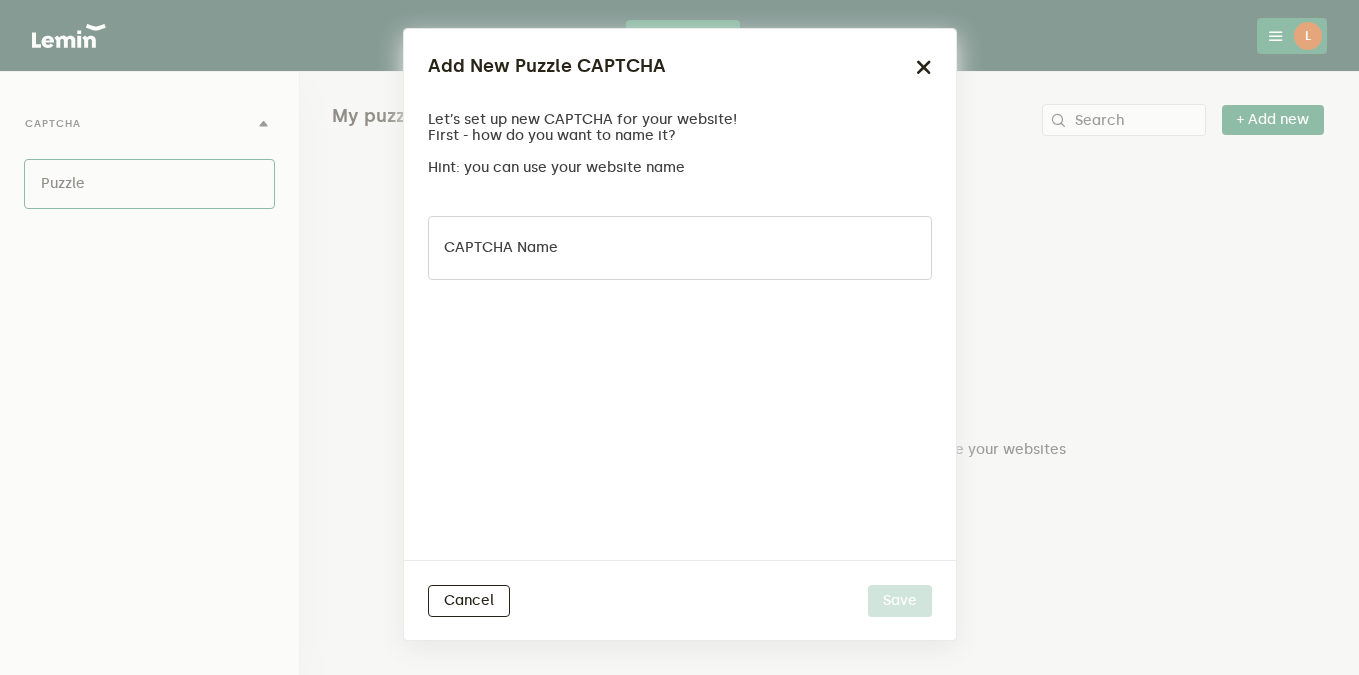 click on "CAPTCHA name" 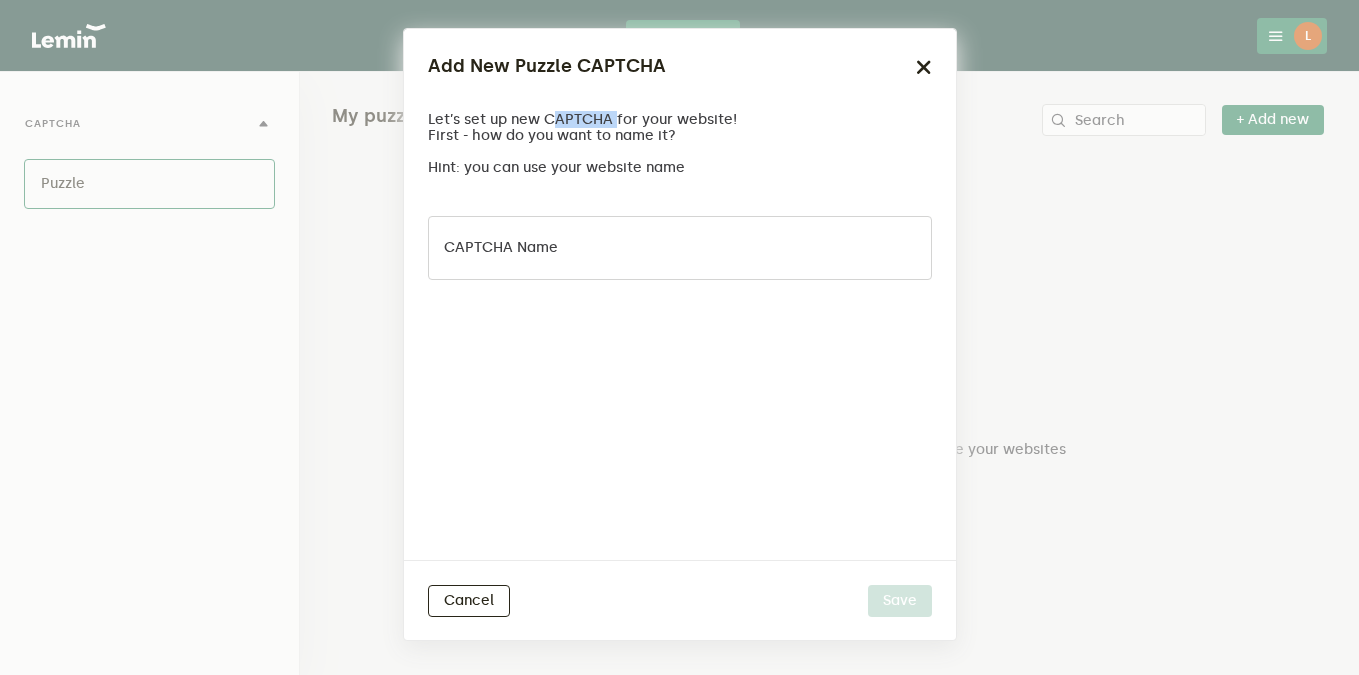 copy on "CAPTCHA" 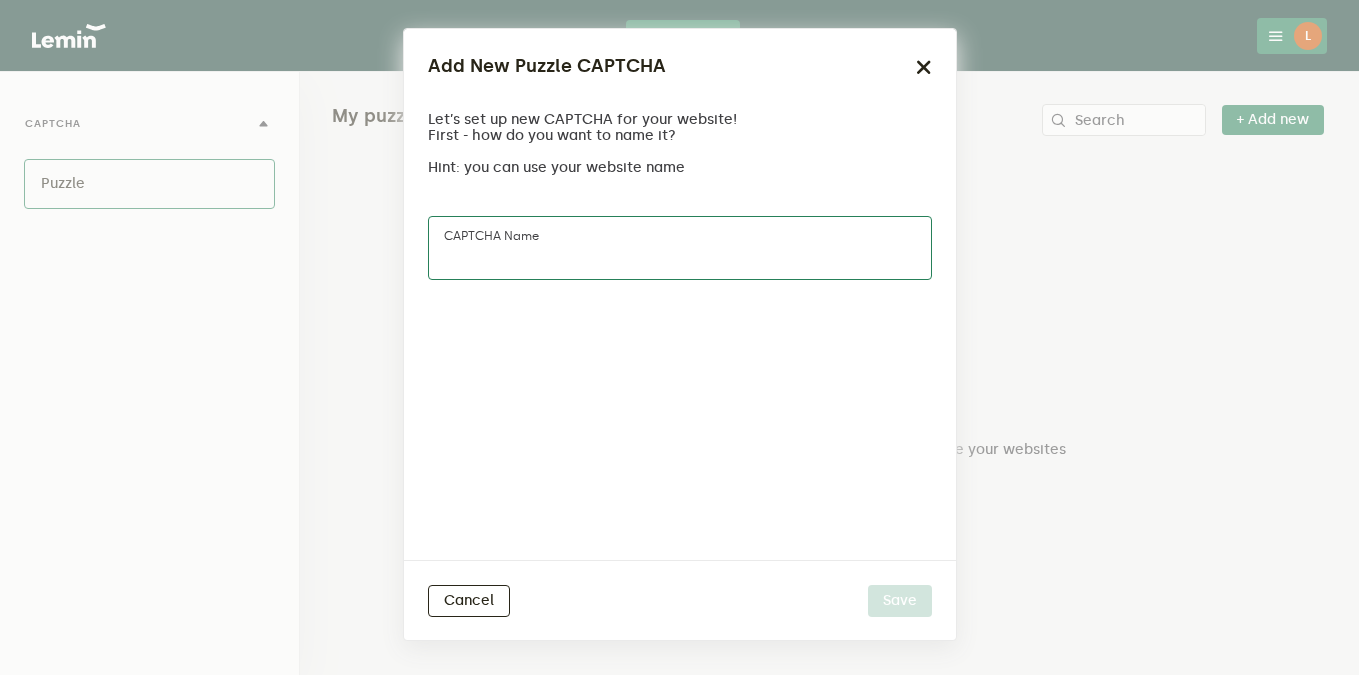 click on "CAPTCHA name" at bounding box center (680, 248) 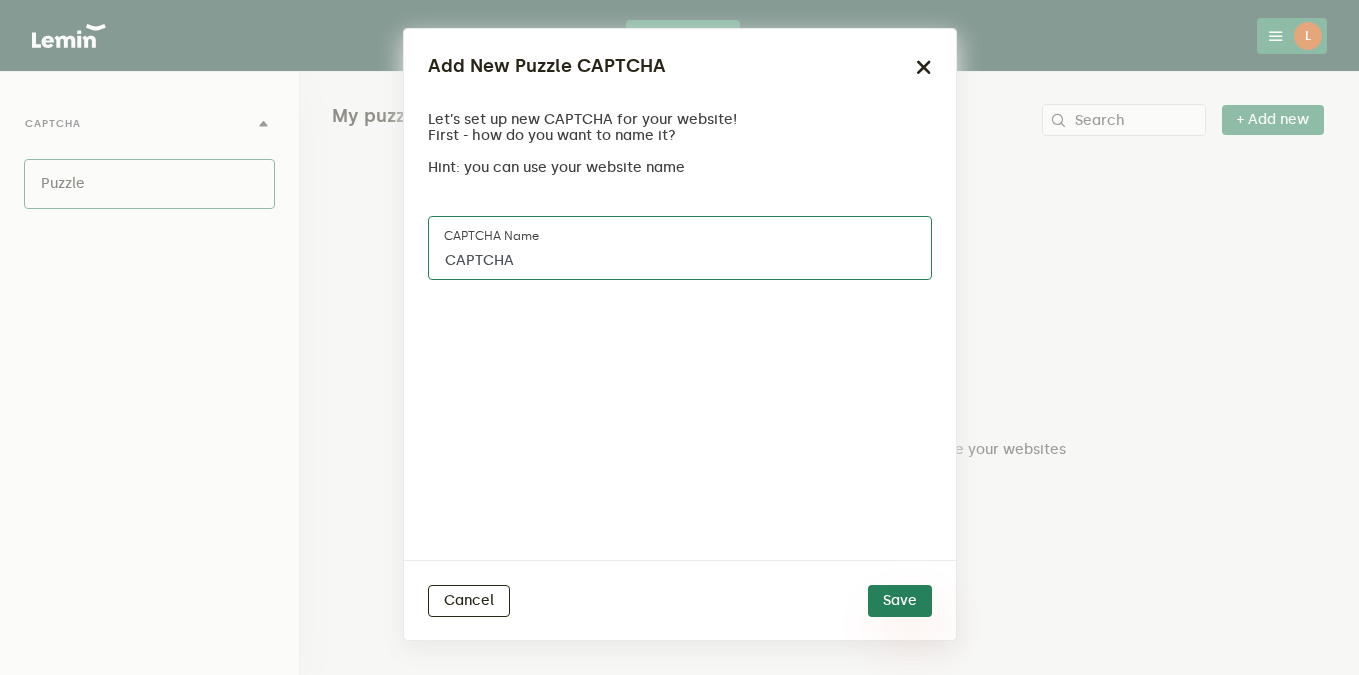 type on "CAPTCHA" 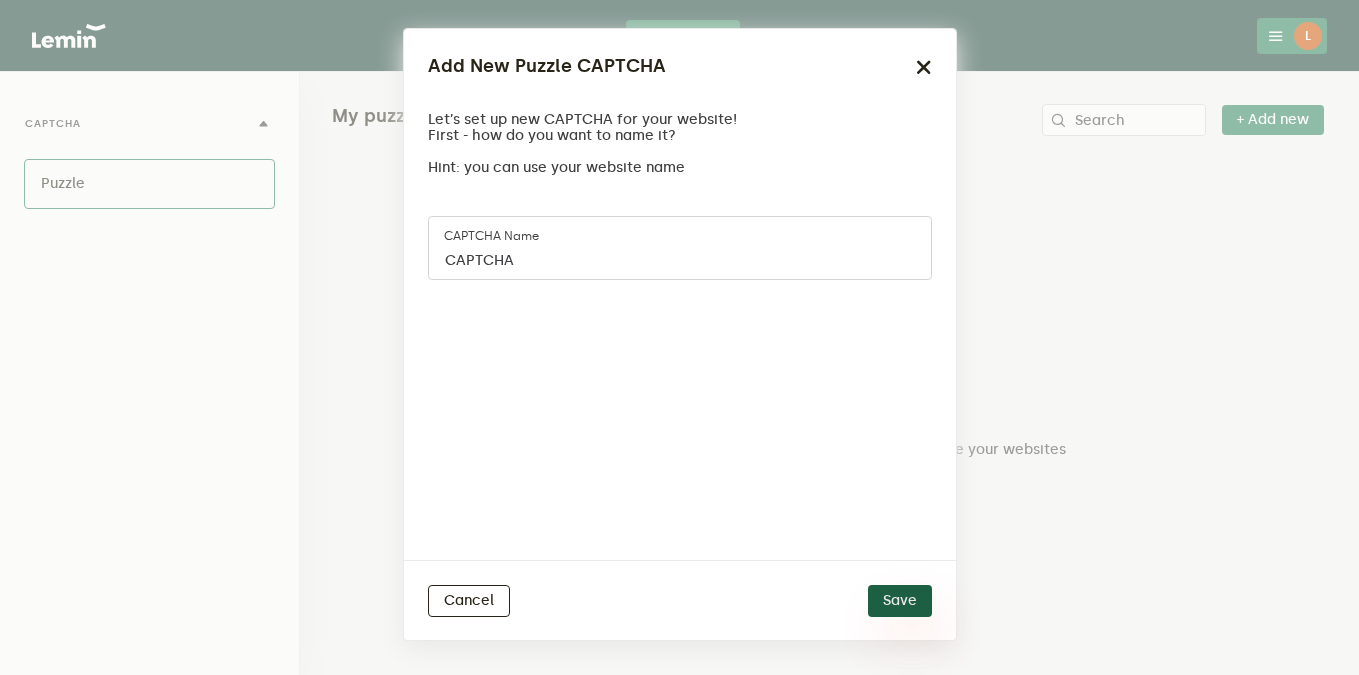 click on "Save" at bounding box center [900, 601] 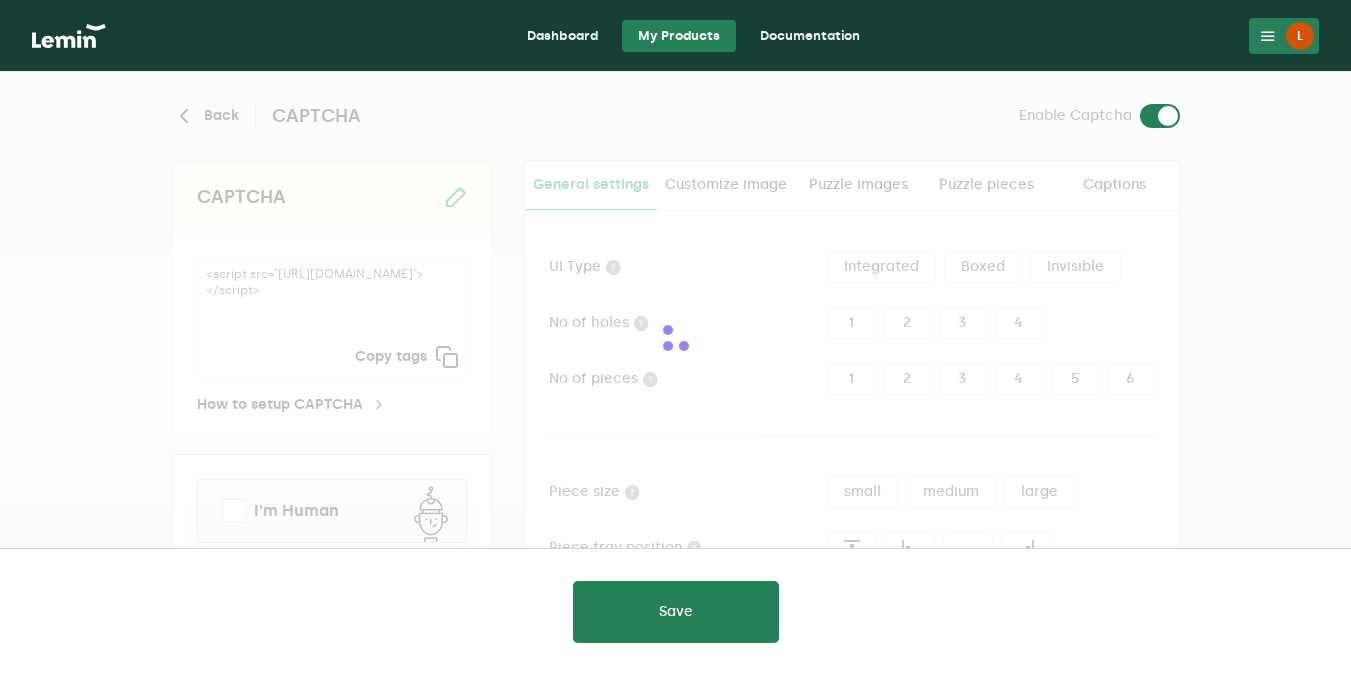 type on "white" 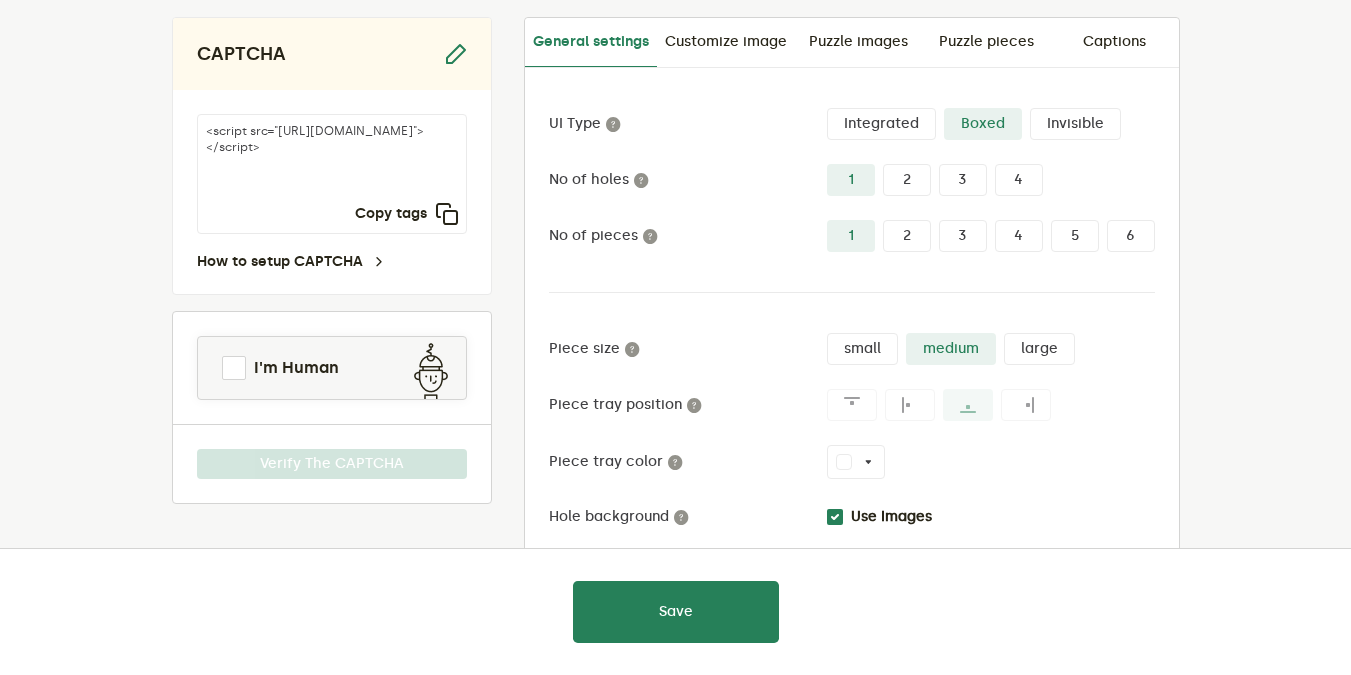 scroll, scrollTop: 98, scrollLeft: 0, axis: vertical 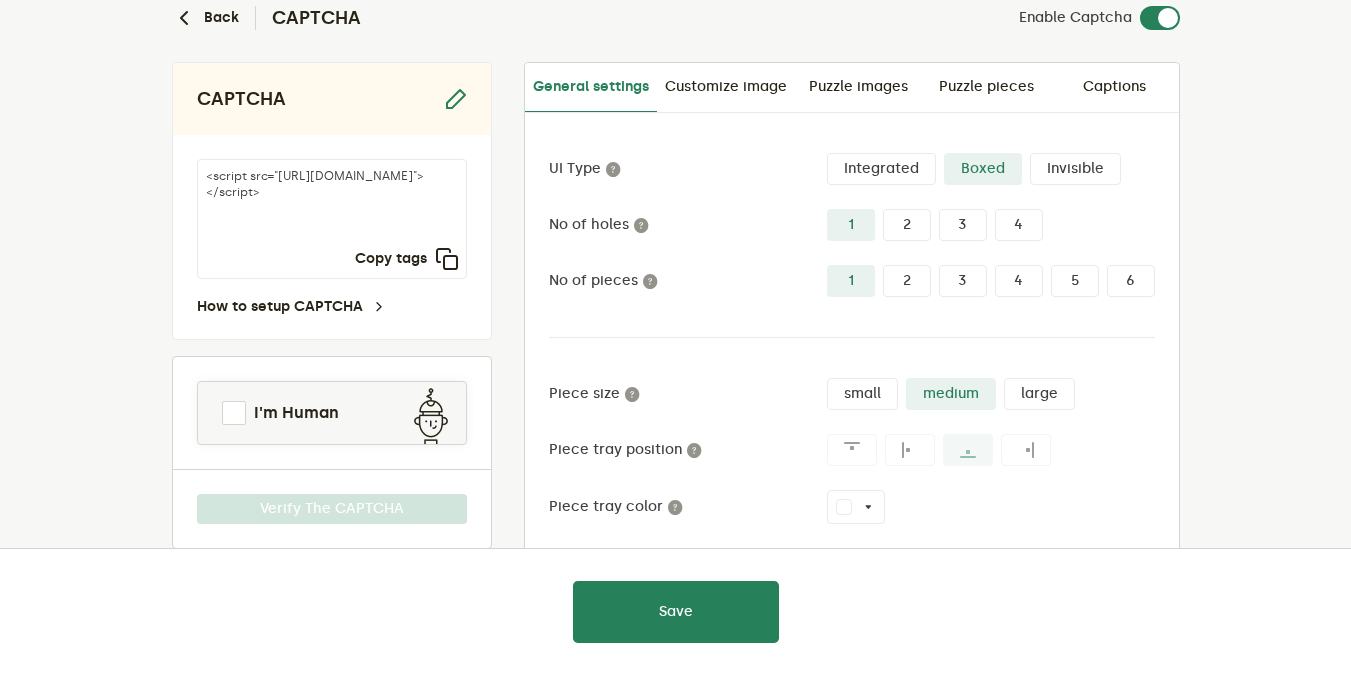 drag, startPoint x: 339, startPoint y: 208, endPoint x: 380, endPoint y: 222, distance: 43.32436 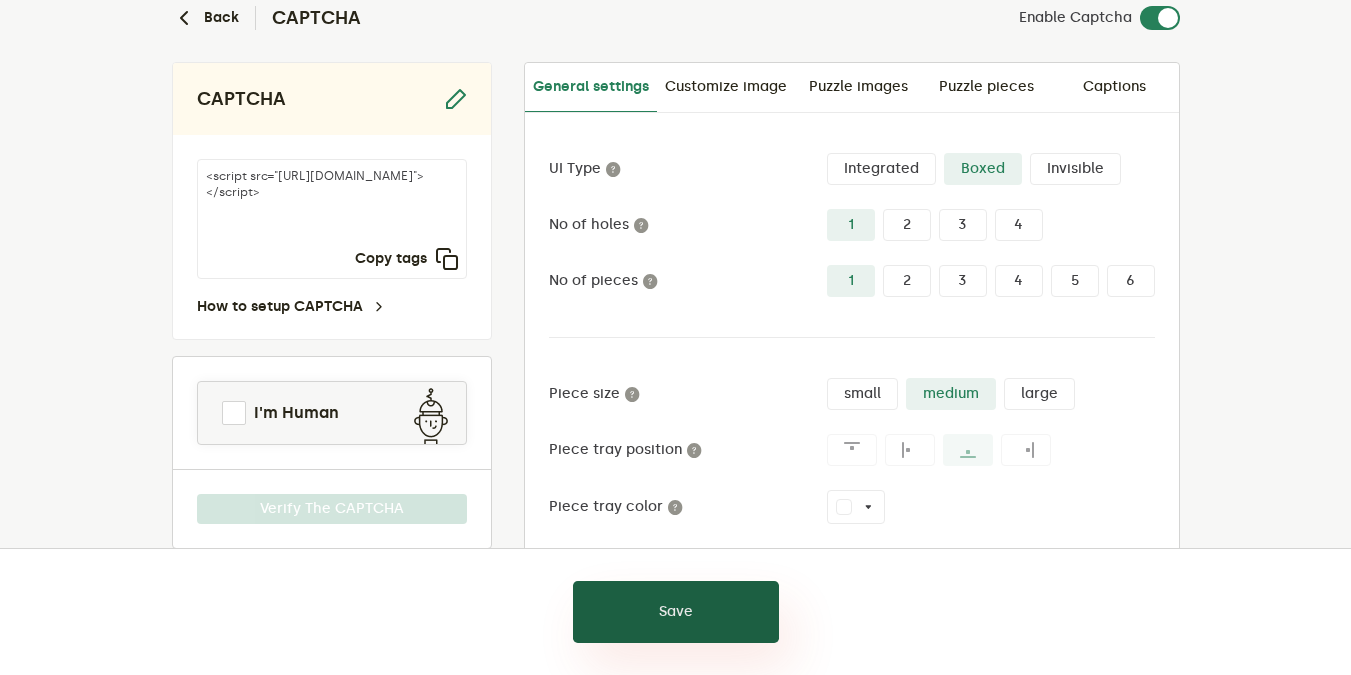 click on "Save" at bounding box center (676, 612) 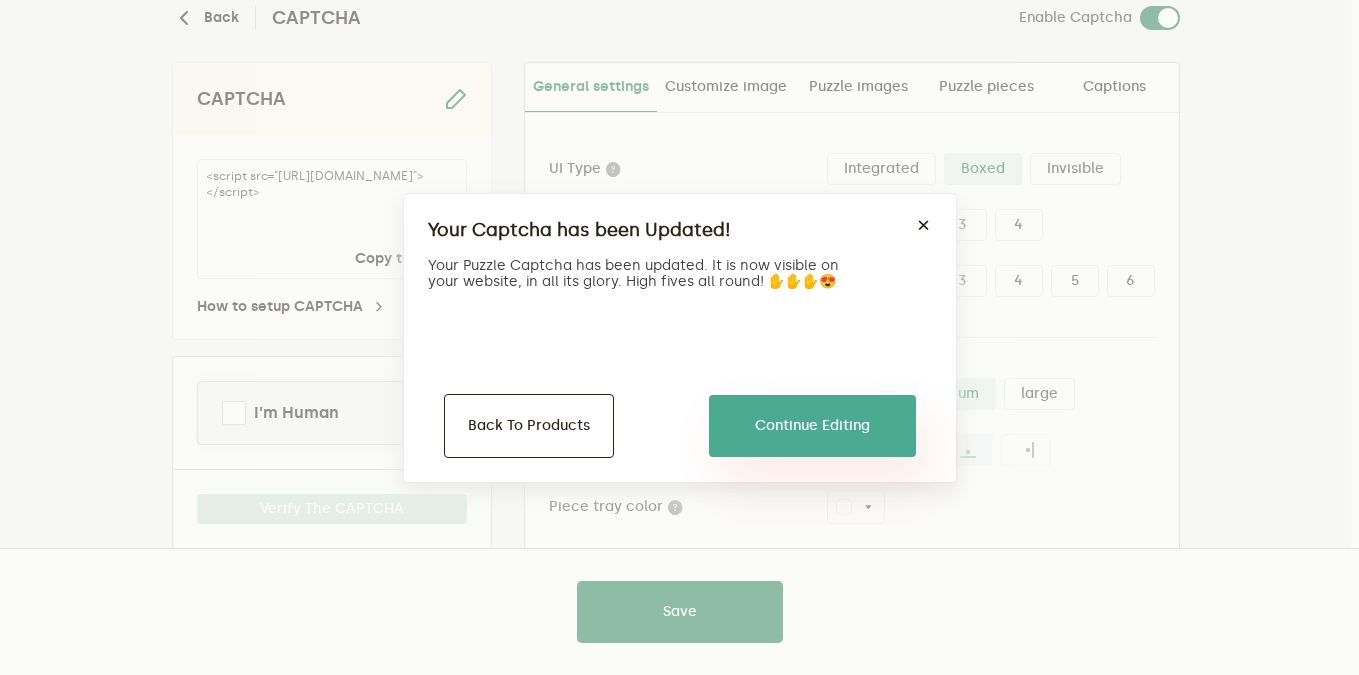 click on "Continue Editing" at bounding box center (812, 426) 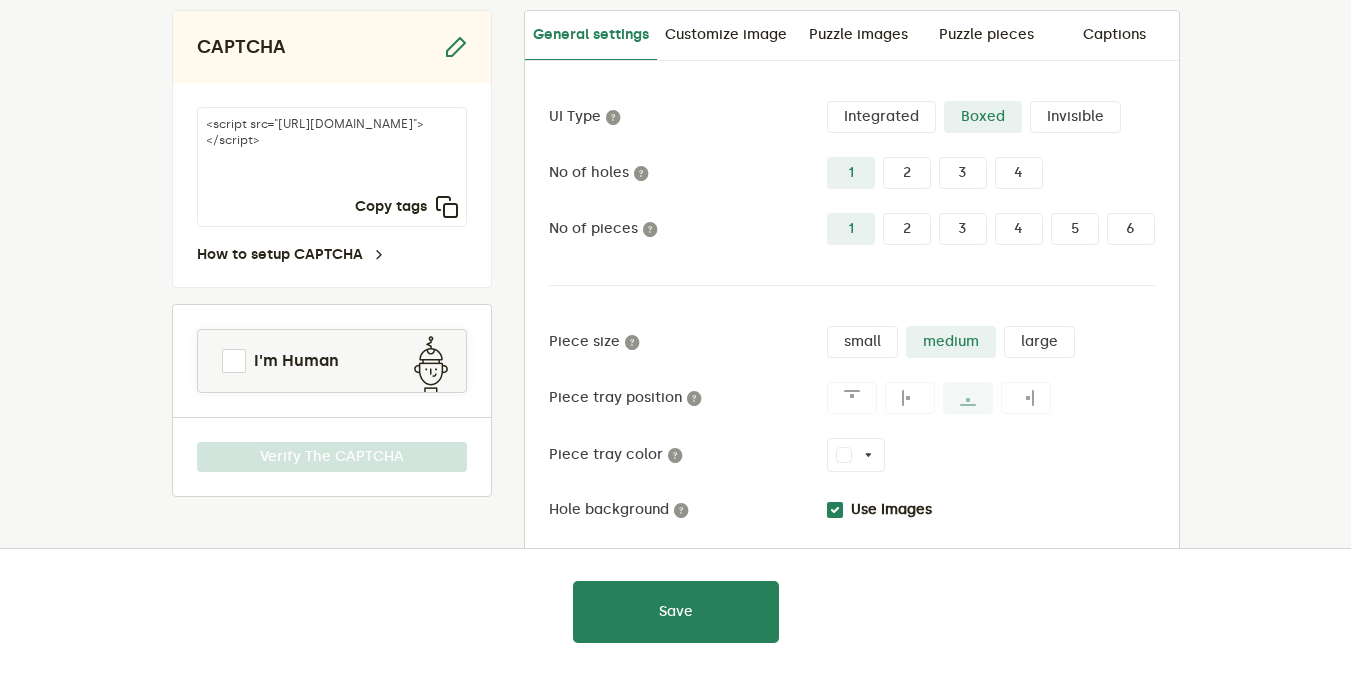 scroll, scrollTop: 0, scrollLeft: 0, axis: both 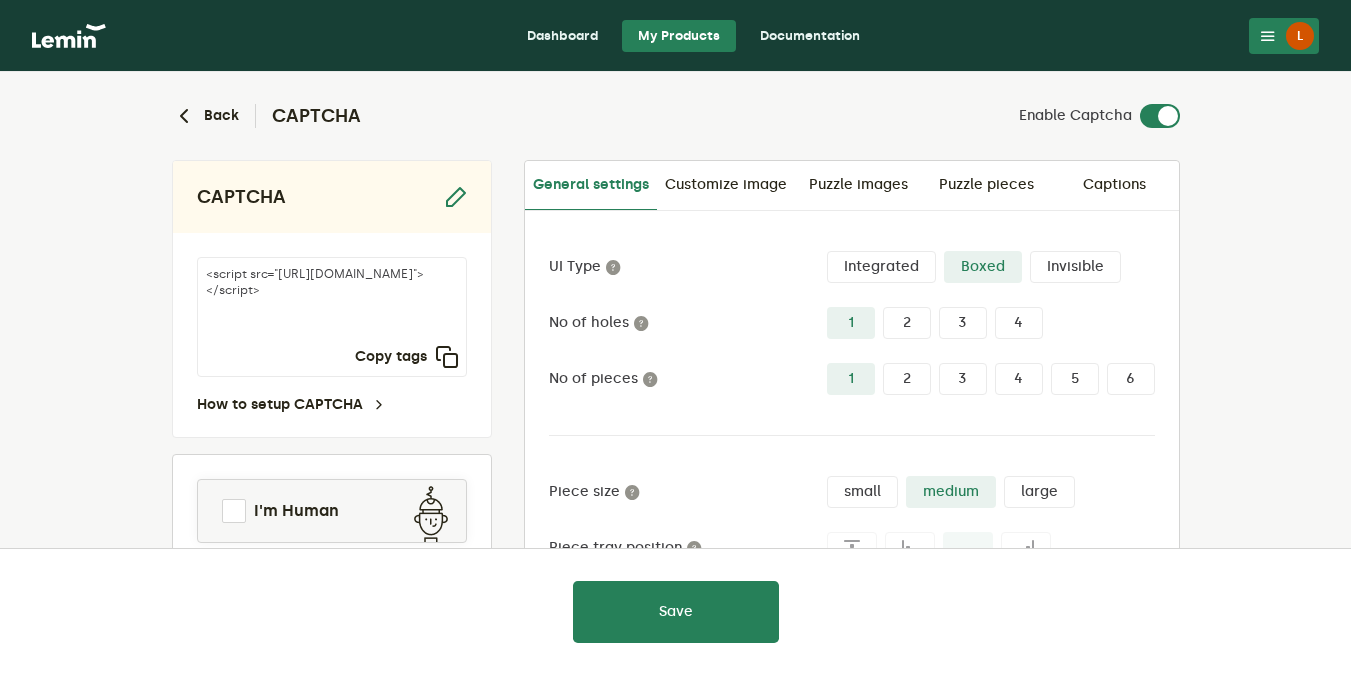 click on "L" at bounding box center [1284, 36] 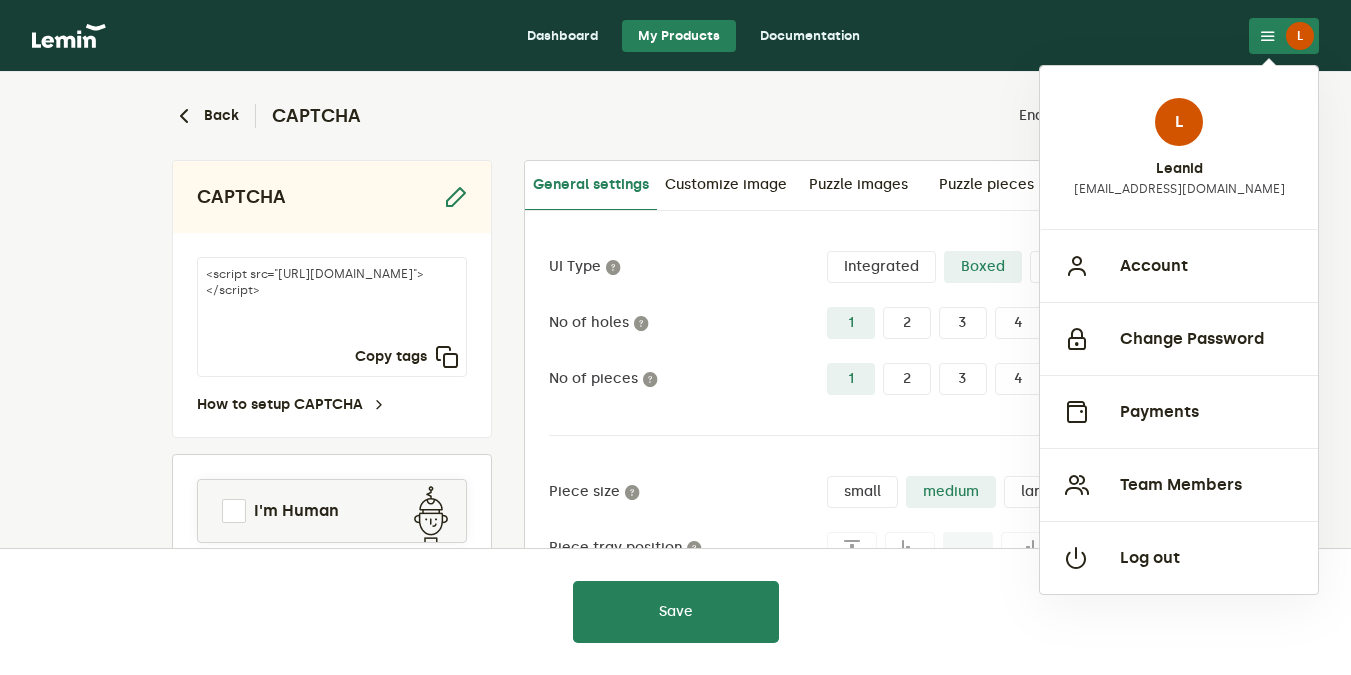 click on "Back  CAPTCHA Enable Captcha" 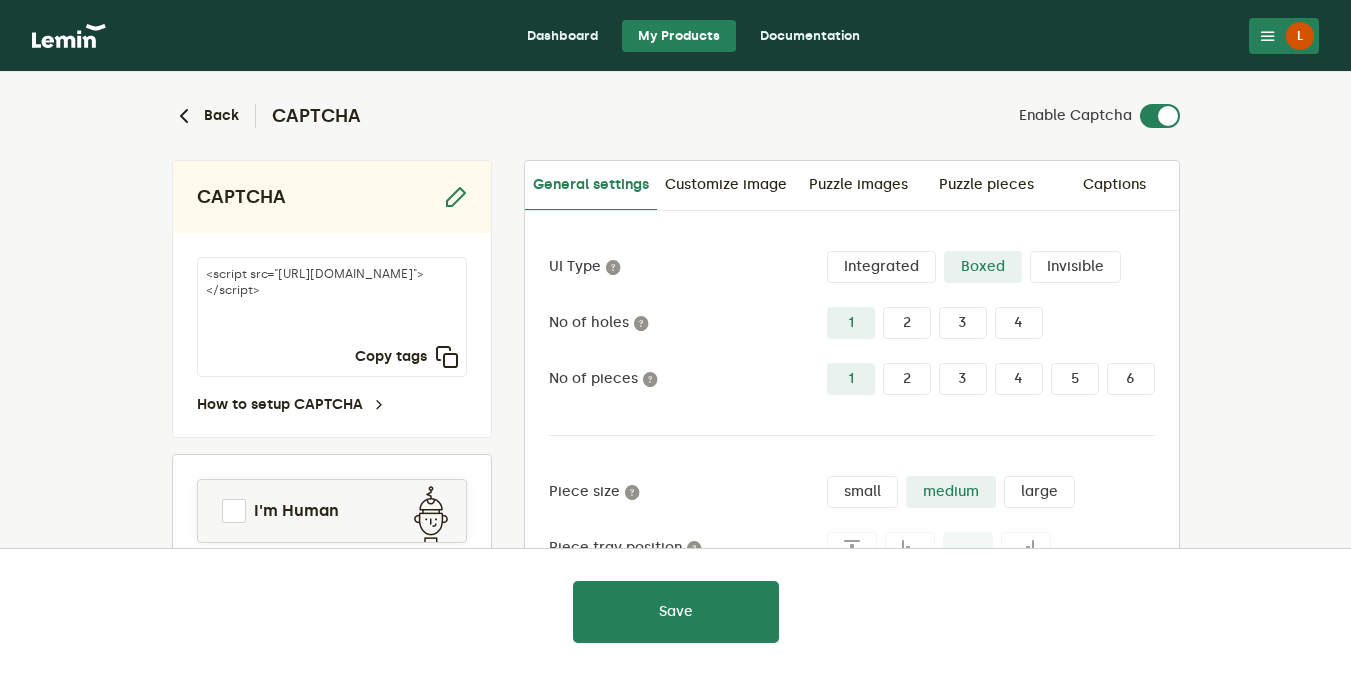 drag, startPoint x: 285, startPoint y: 343, endPoint x: 203, endPoint y: 272, distance: 108.46658 